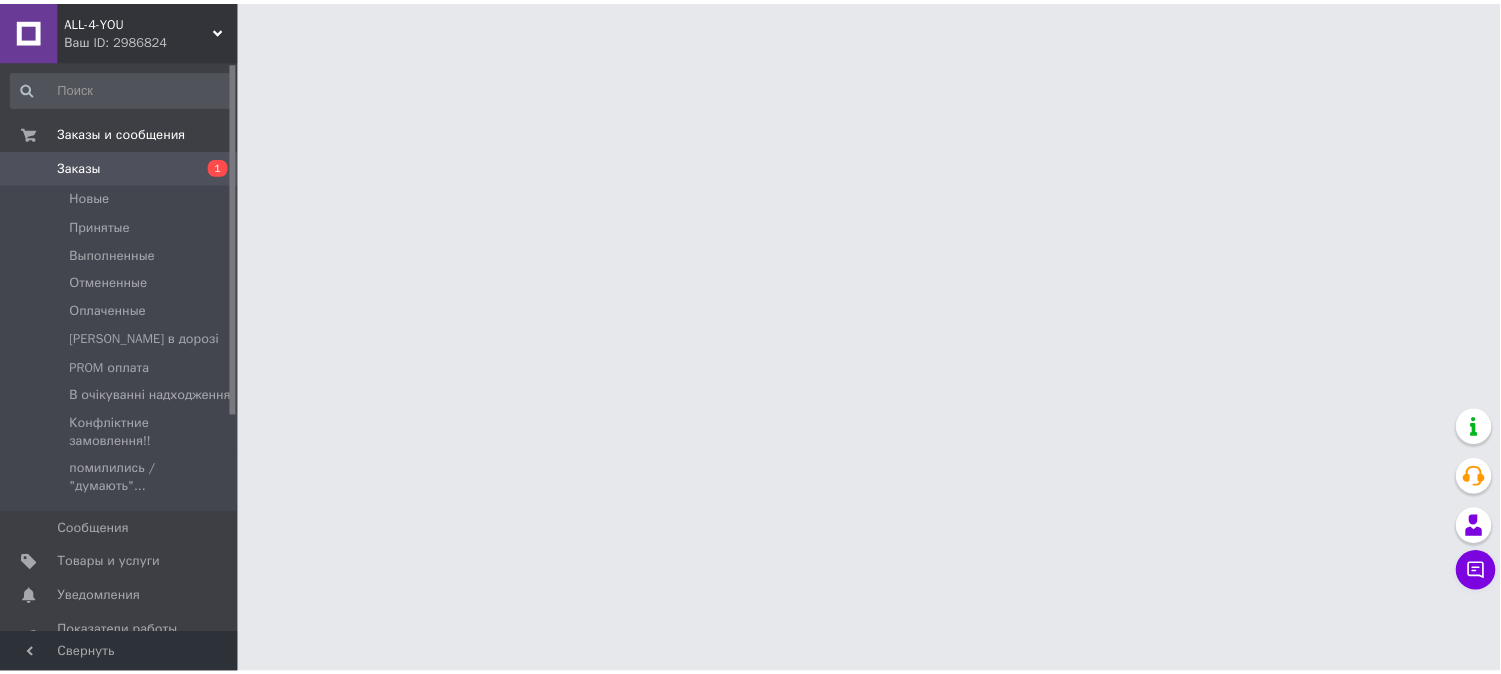 scroll, scrollTop: 0, scrollLeft: 0, axis: both 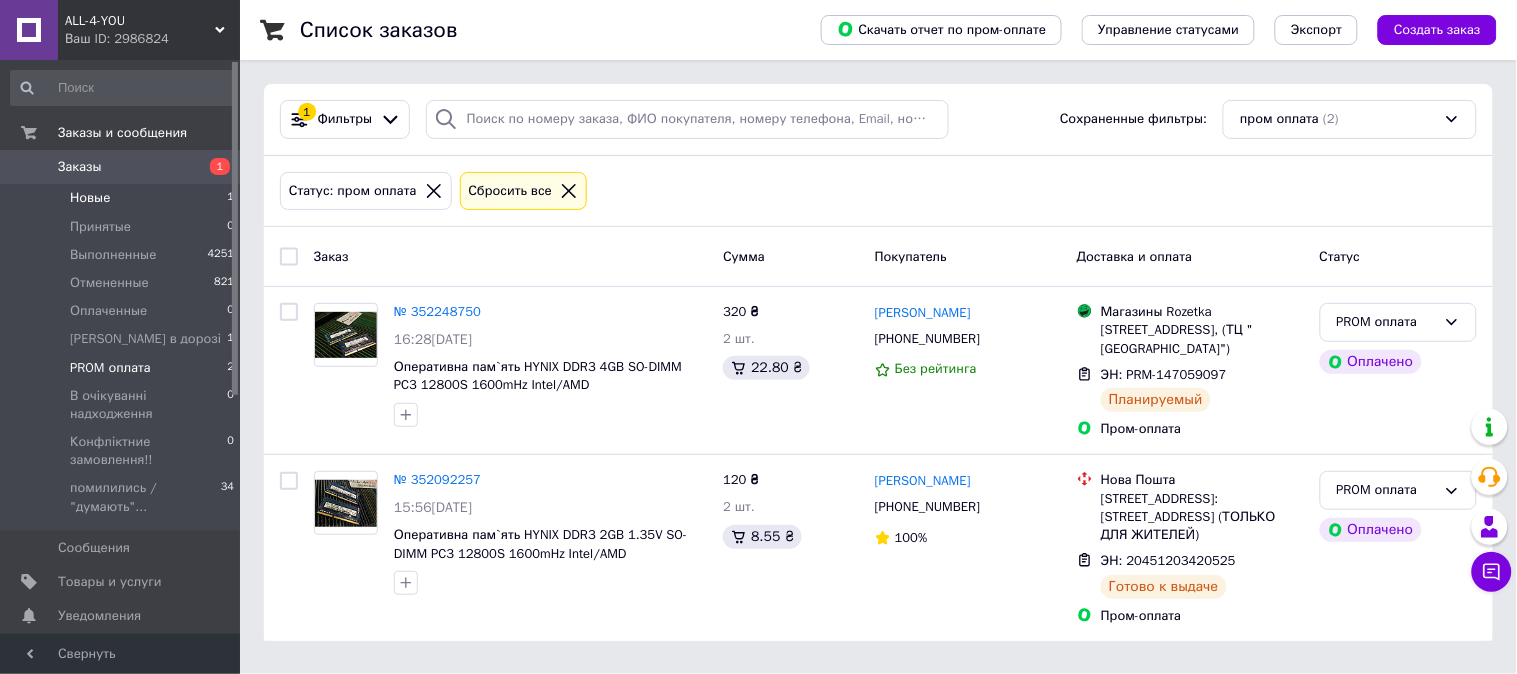 click on "Новые 1" at bounding box center (123, 198) 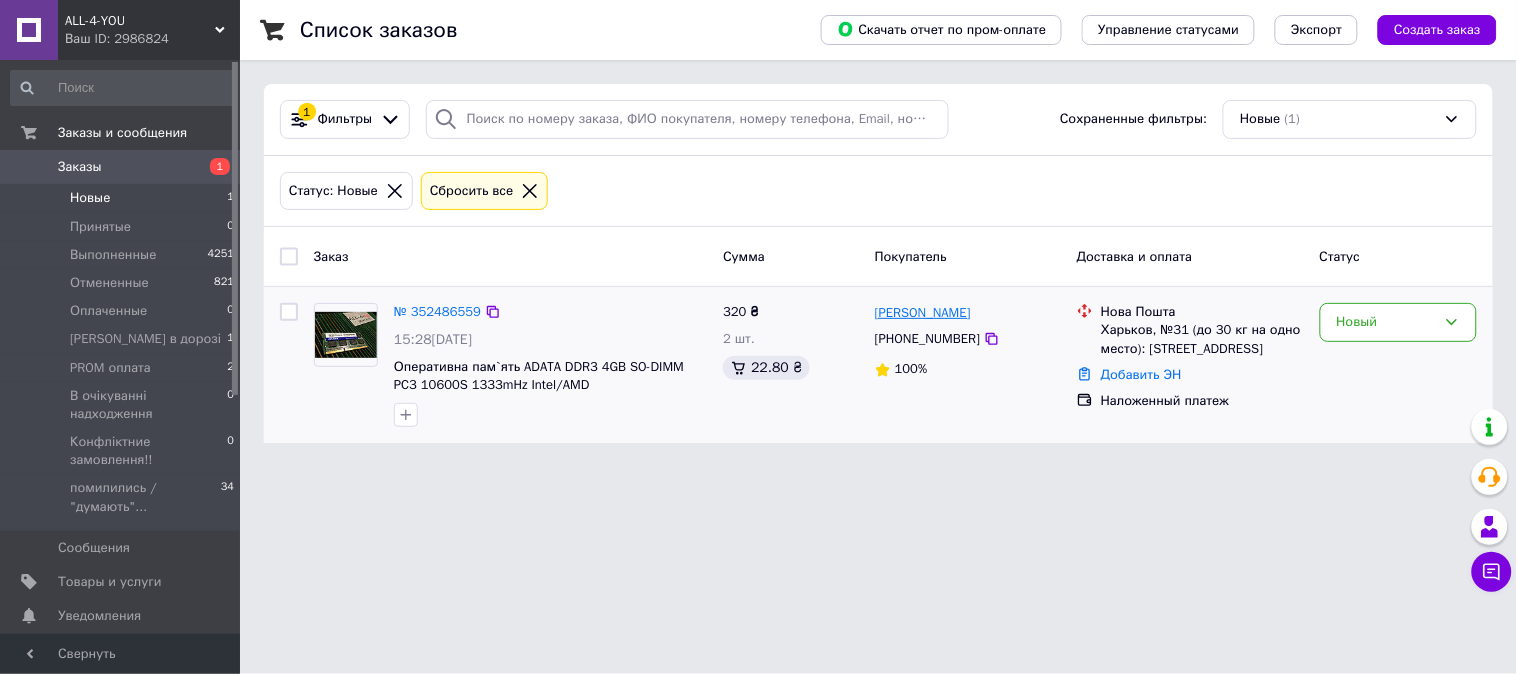 click on "[PERSON_NAME]" at bounding box center [923, 313] 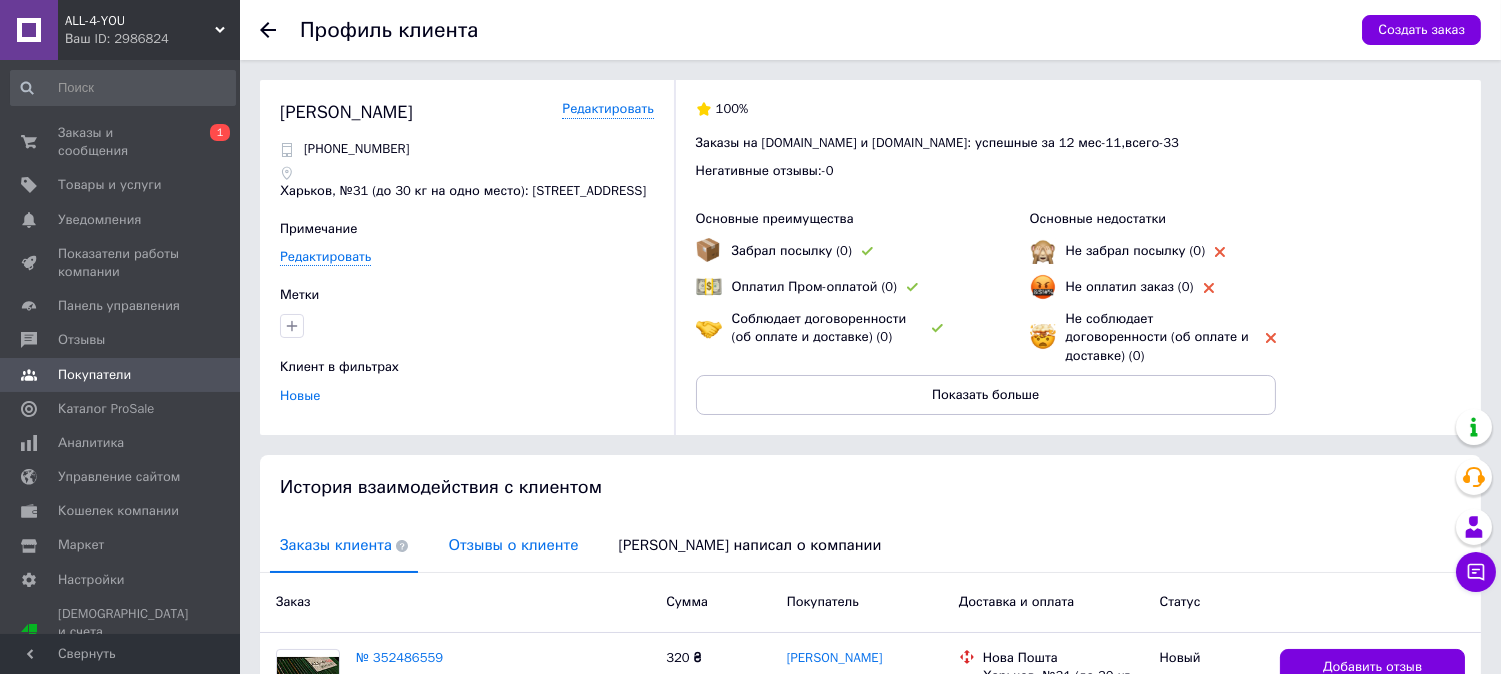 click on "Отзывы о клиенте" at bounding box center [513, 545] 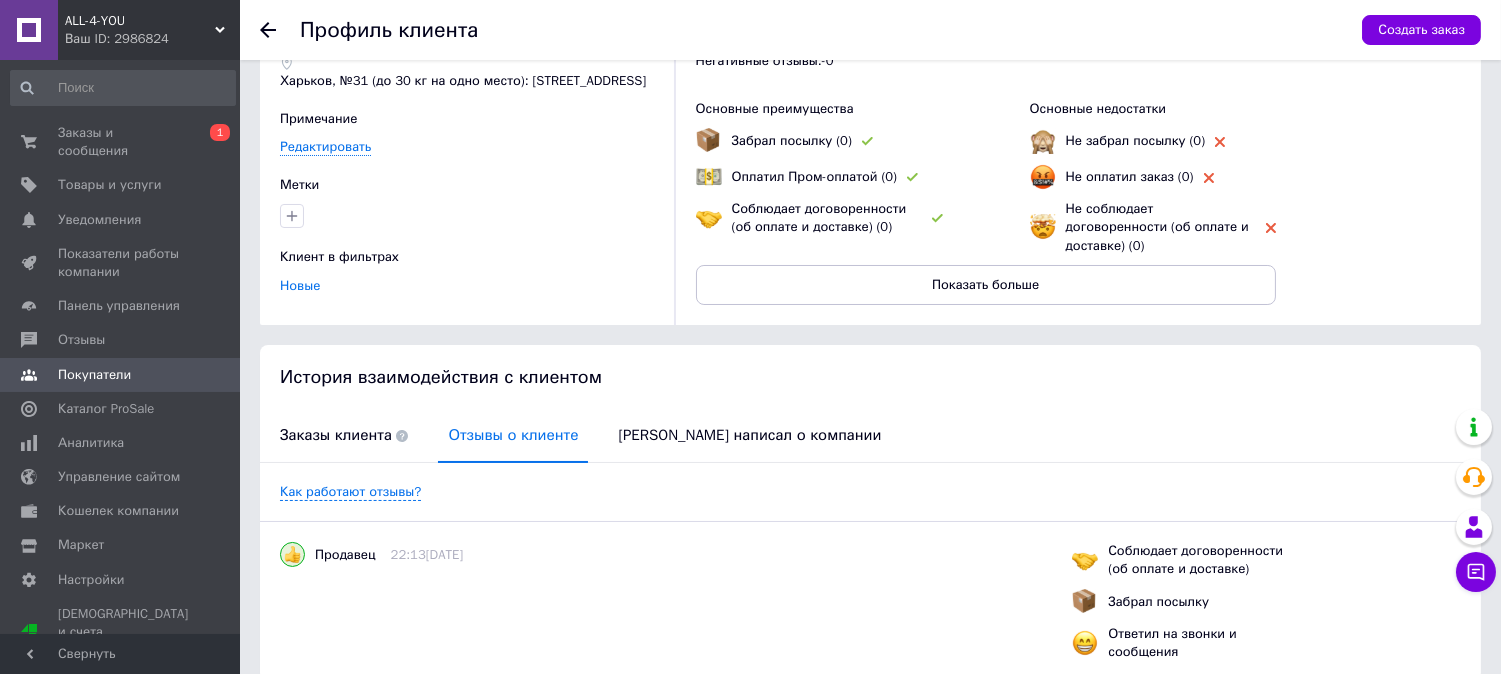 scroll, scrollTop: 177, scrollLeft: 0, axis: vertical 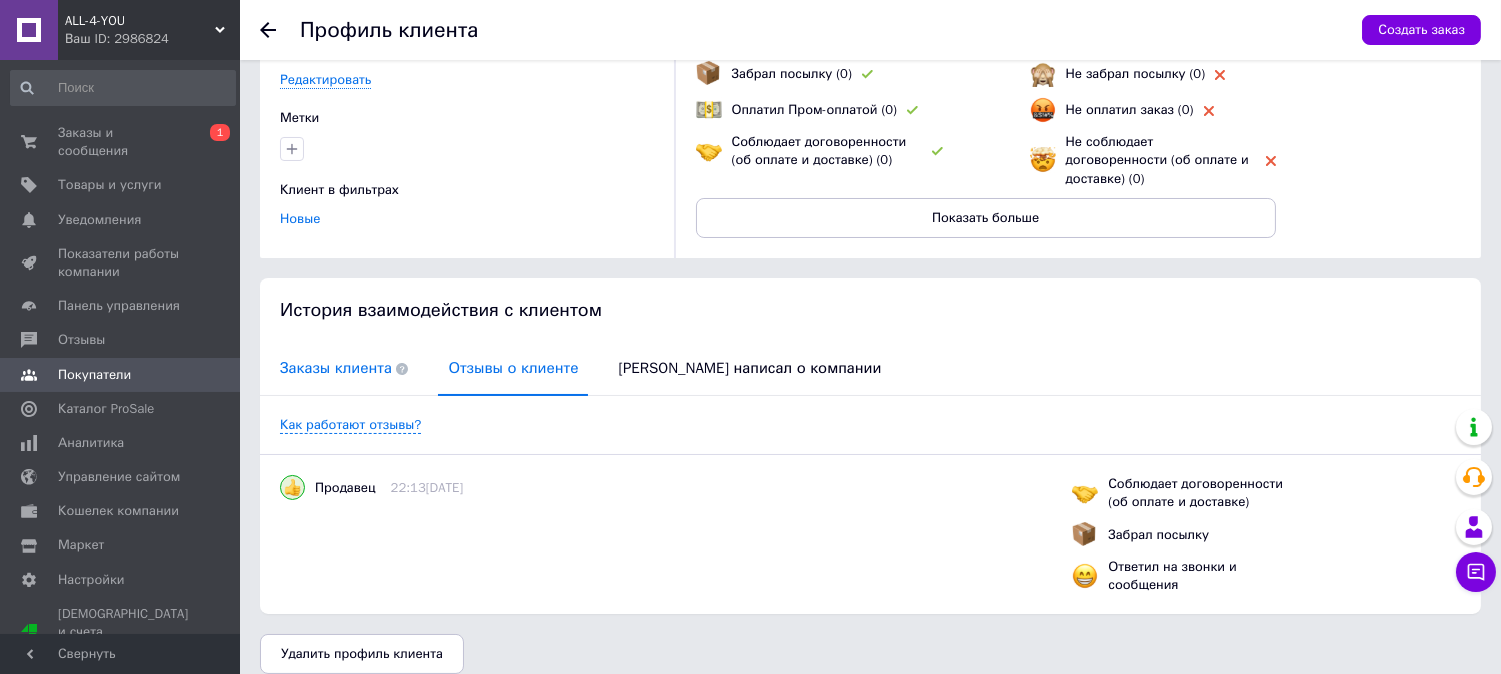 click on "Заказы клиента" at bounding box center [344, 368] 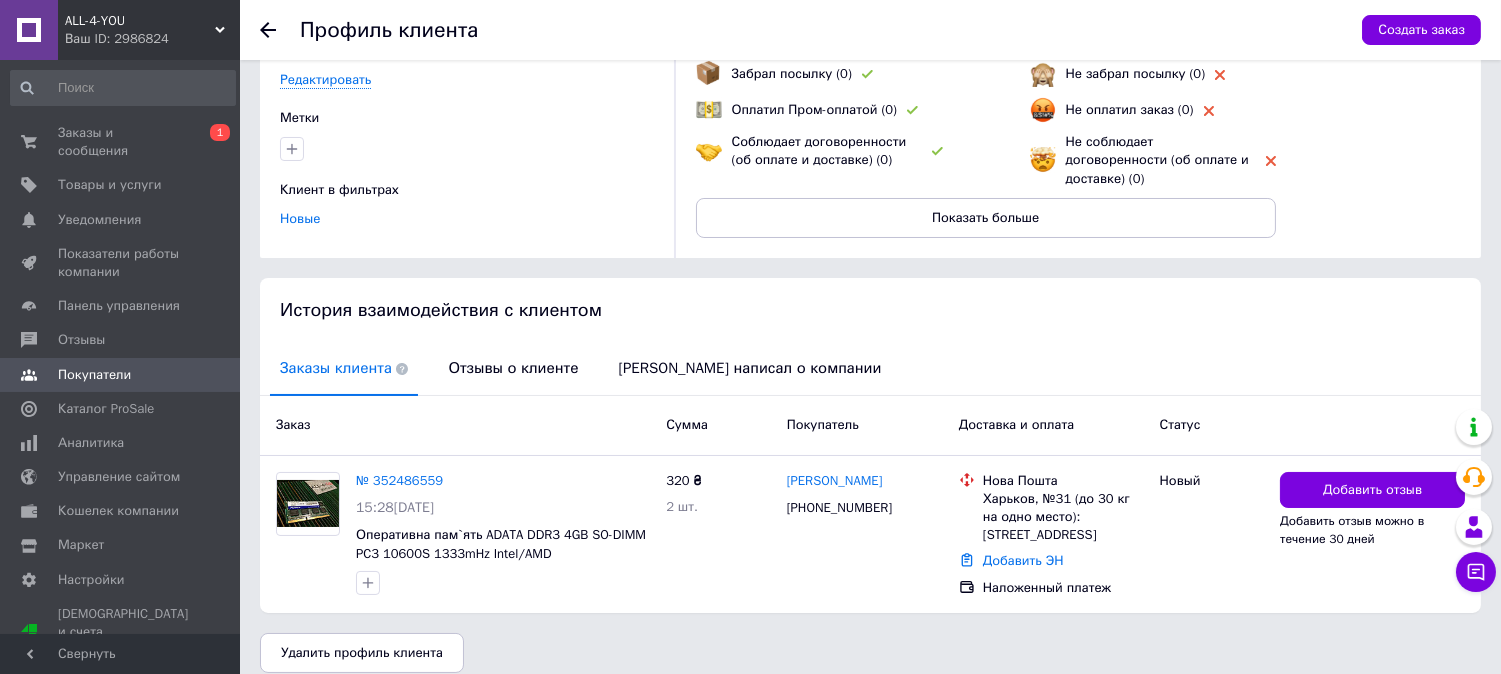 scroll, scrollTop: 176, scrollLeft: 0, axis: vertical 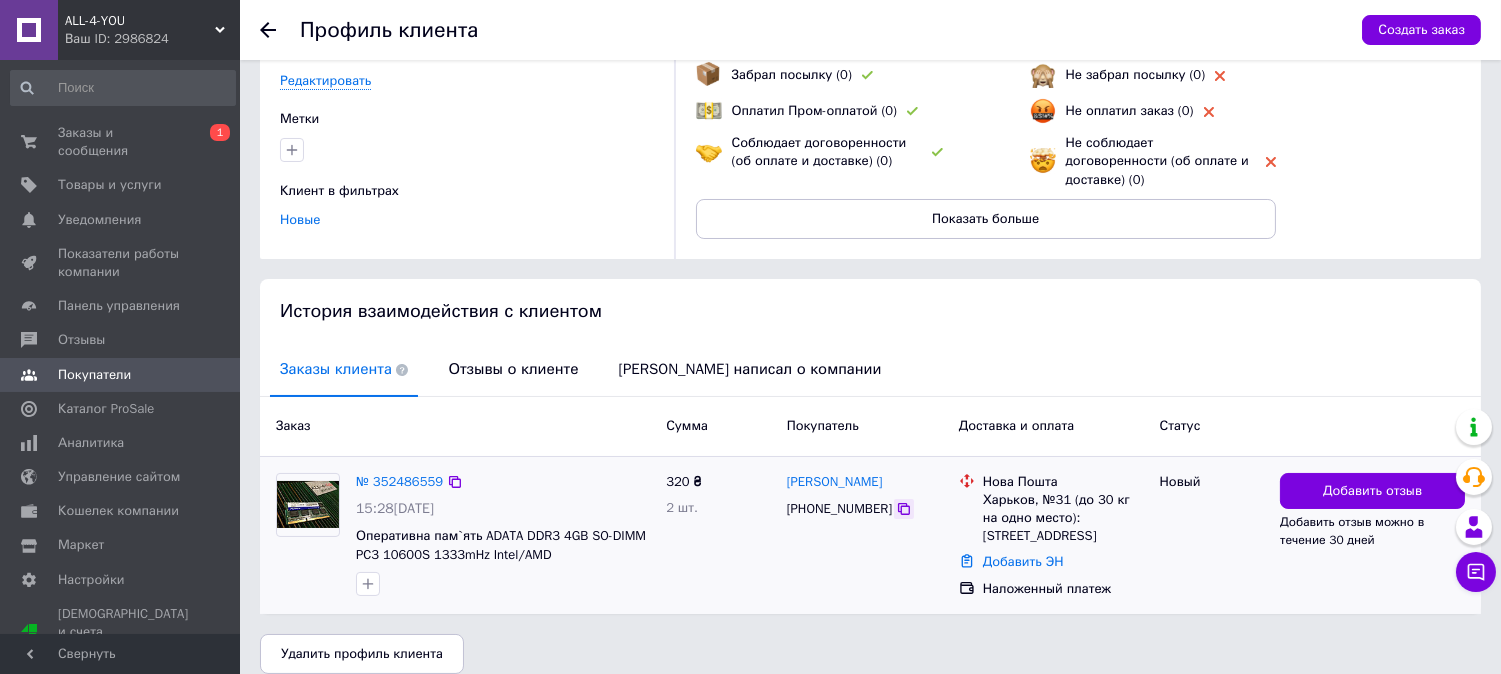 click 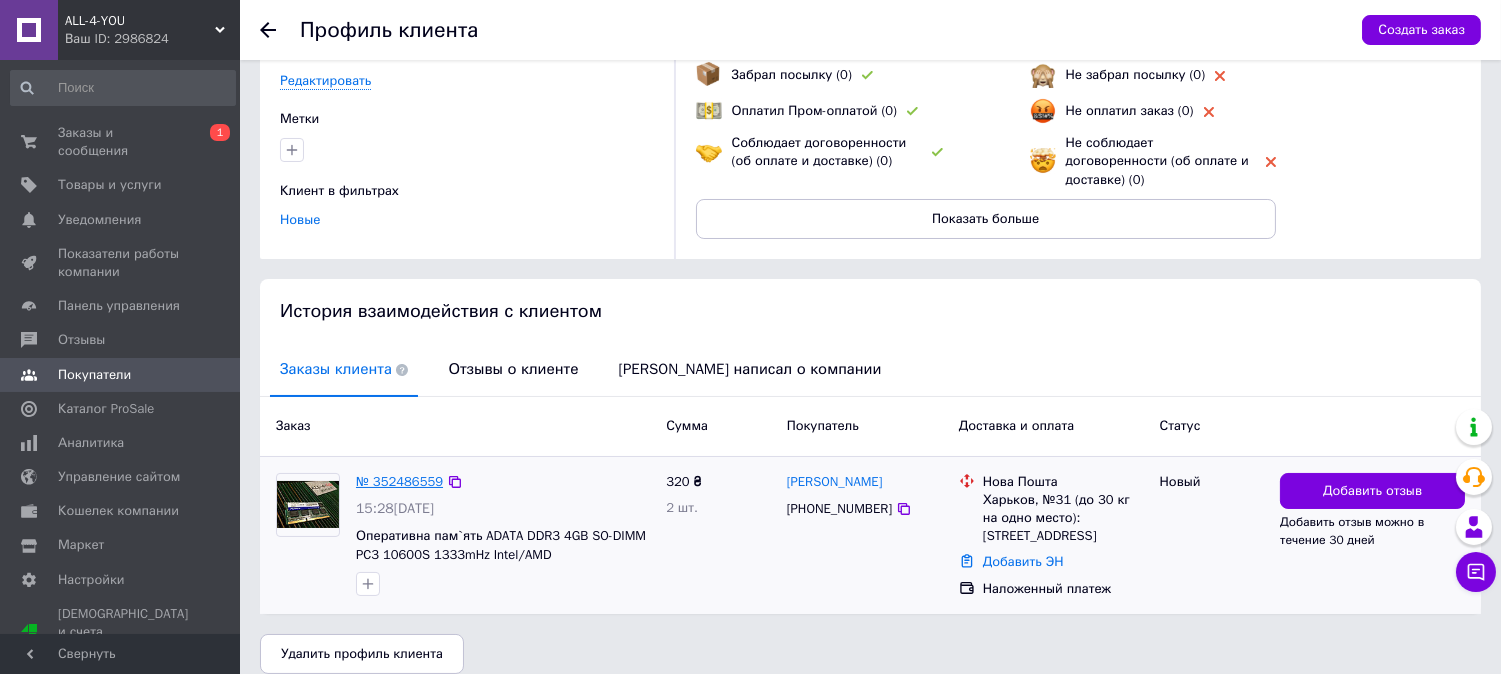 click on "№ 352486559" at bounding box center [399, 481] 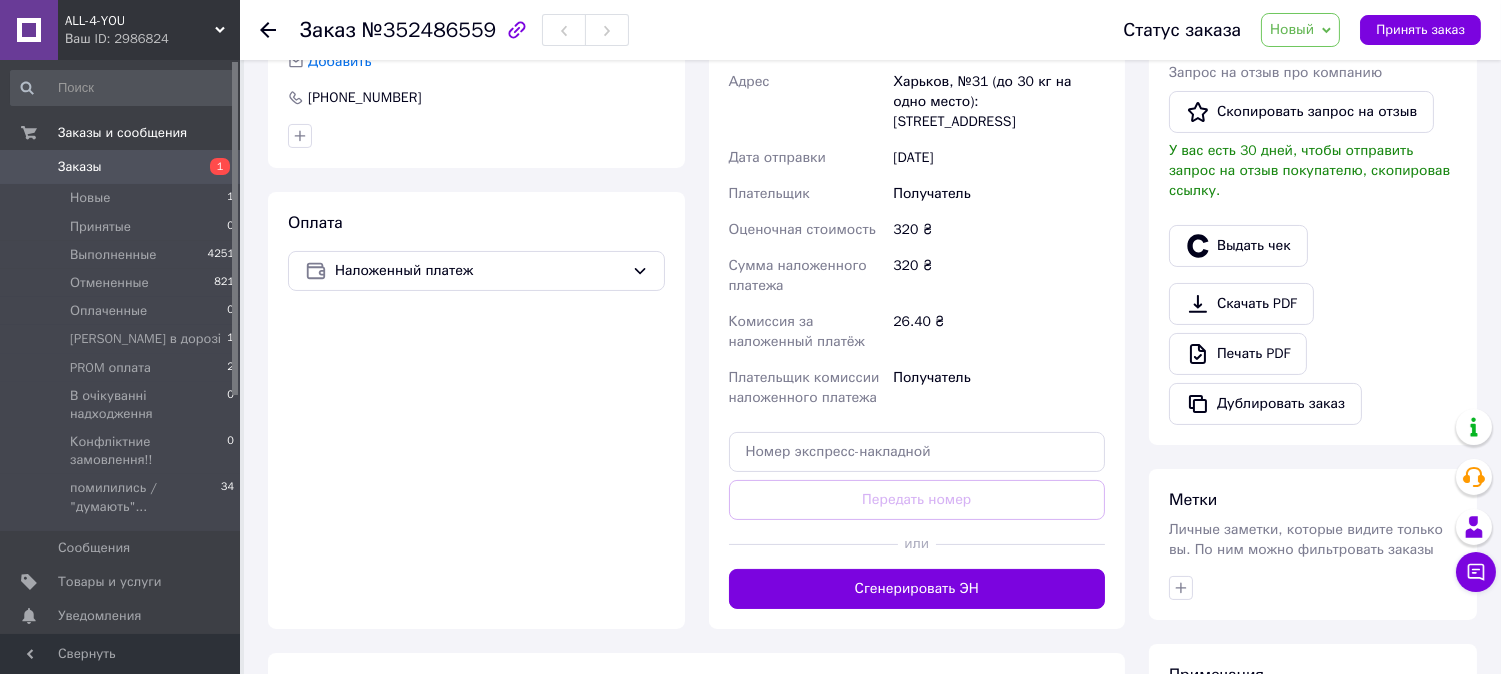 scroll, scrollTop: 555, scrollLeft: 0, axis: vertical 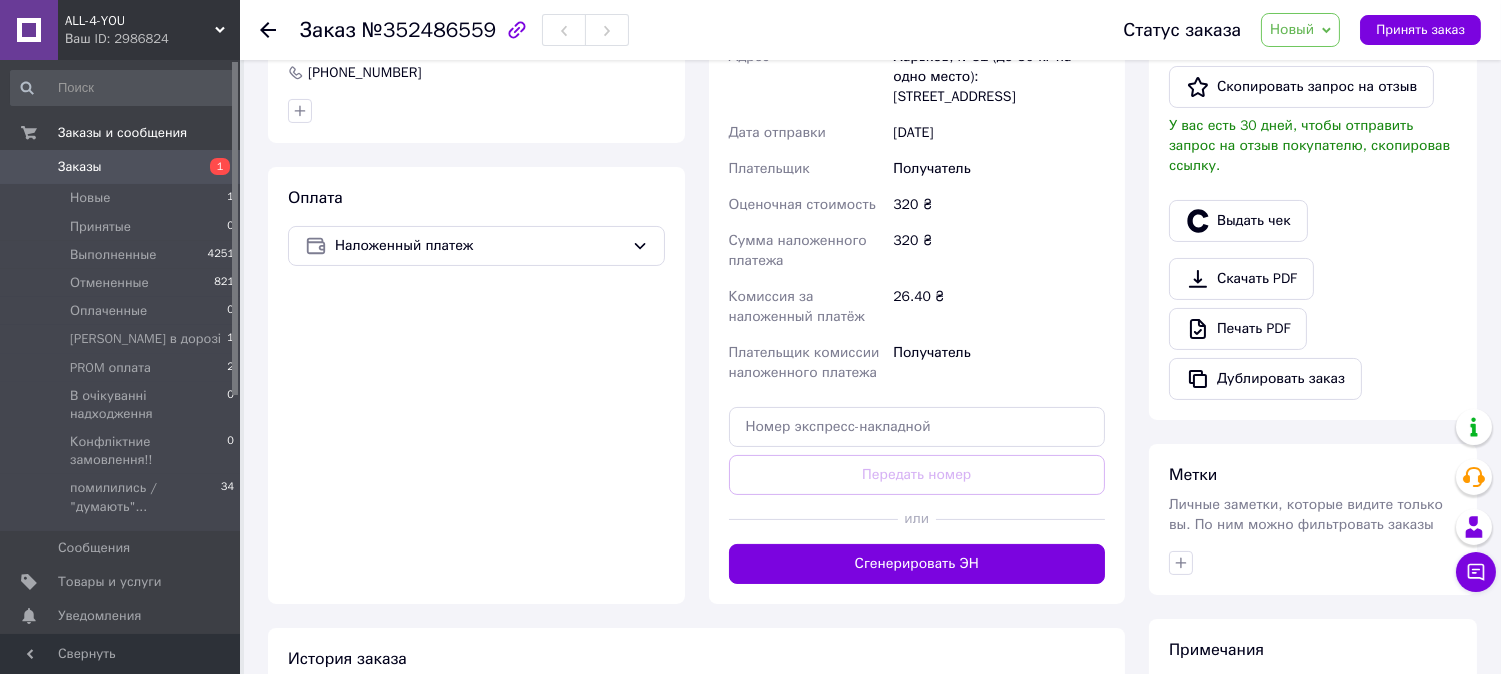 click at bounding box center [1313, 563] 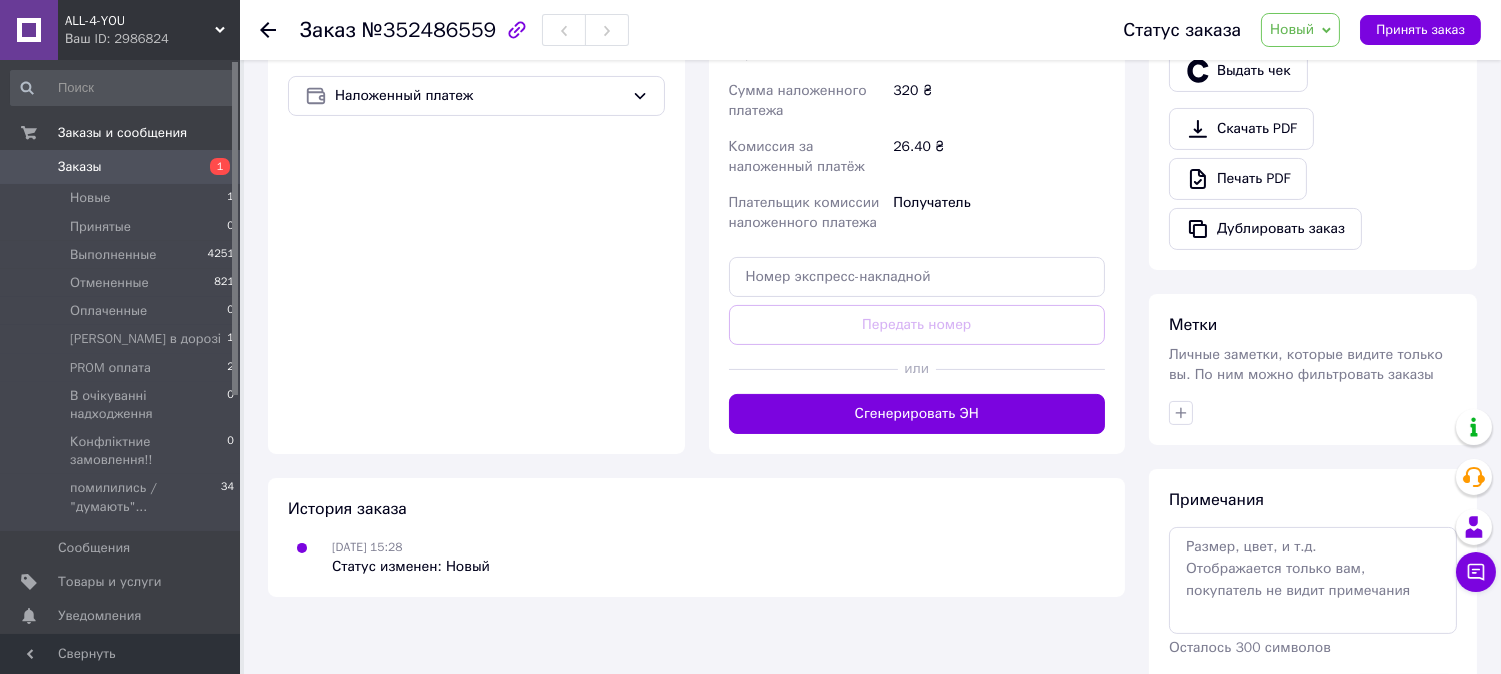 scroll, scrollTop: 768, scrollLeft: 0, axis: vertical 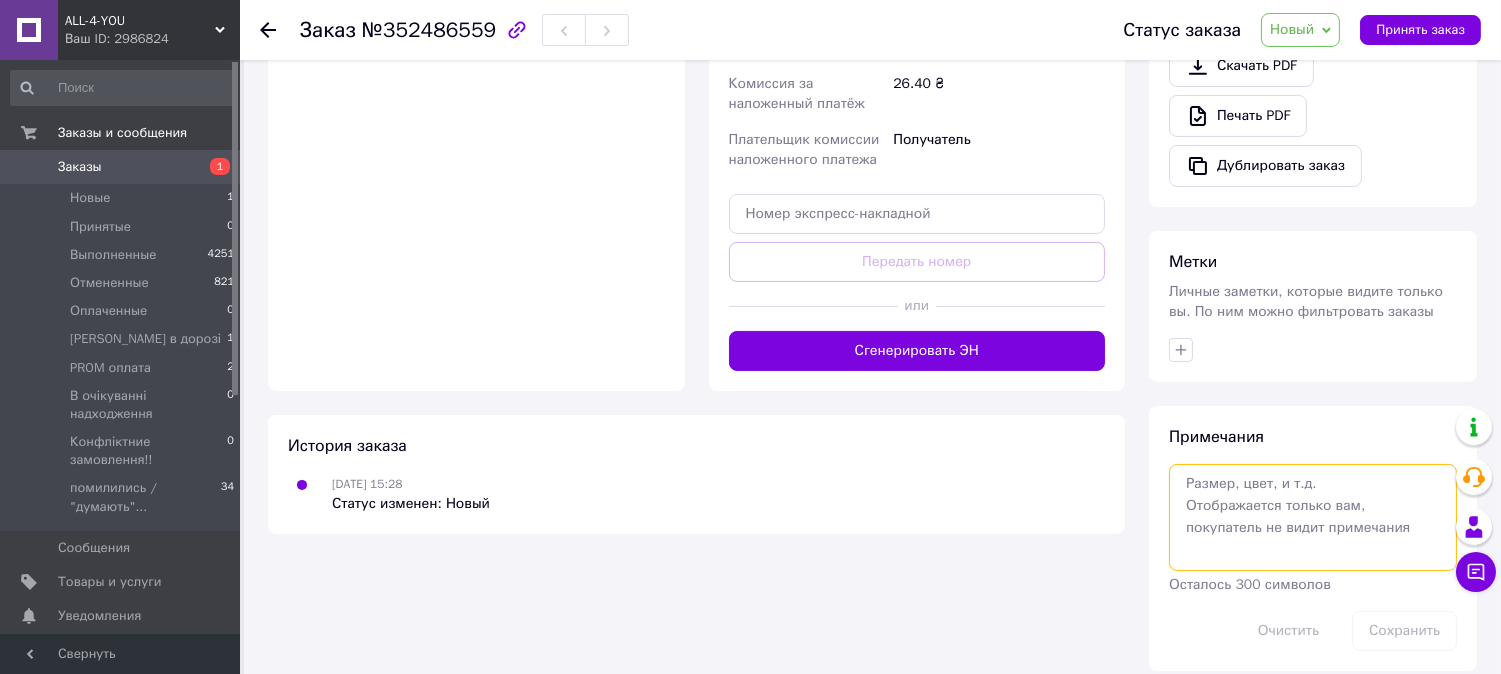 click at bounding box center (1313, 517) 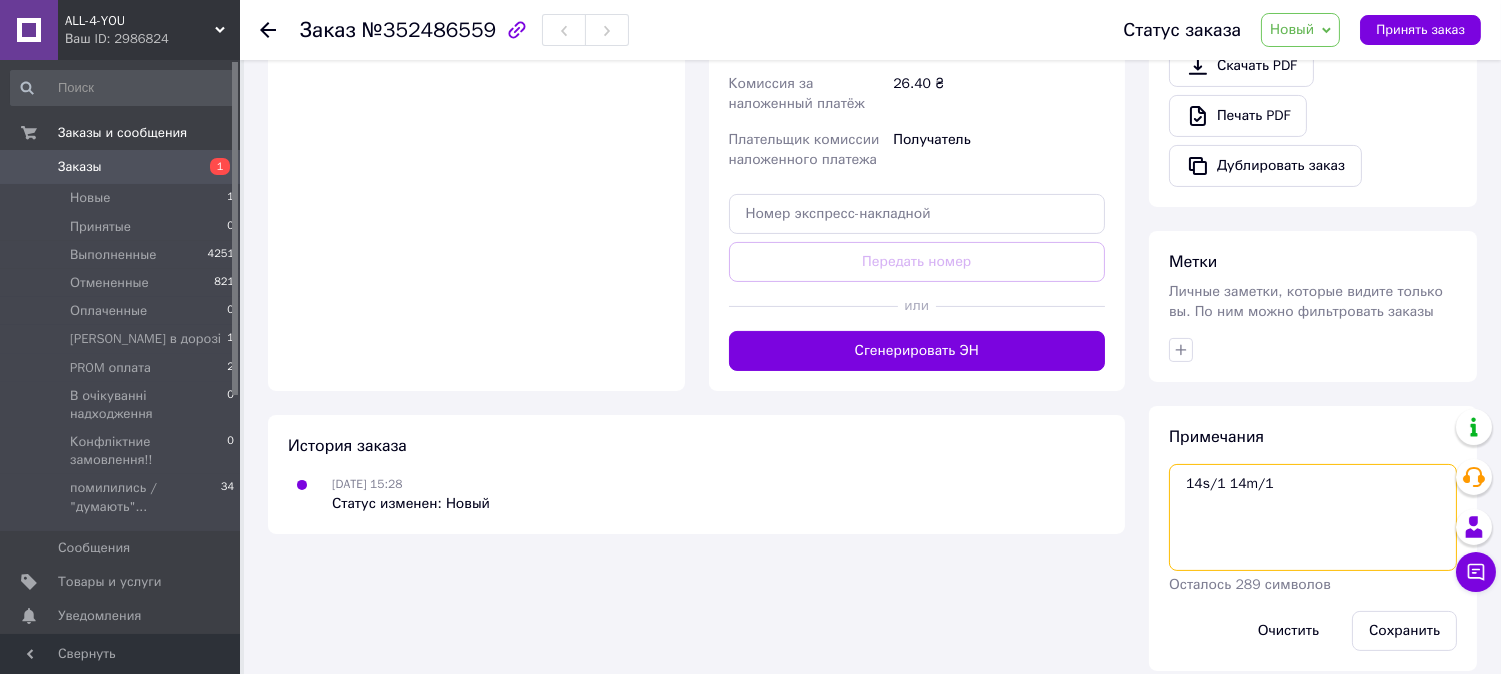 click on "14s/1 14m/1" at bounding box center (1313, 517) 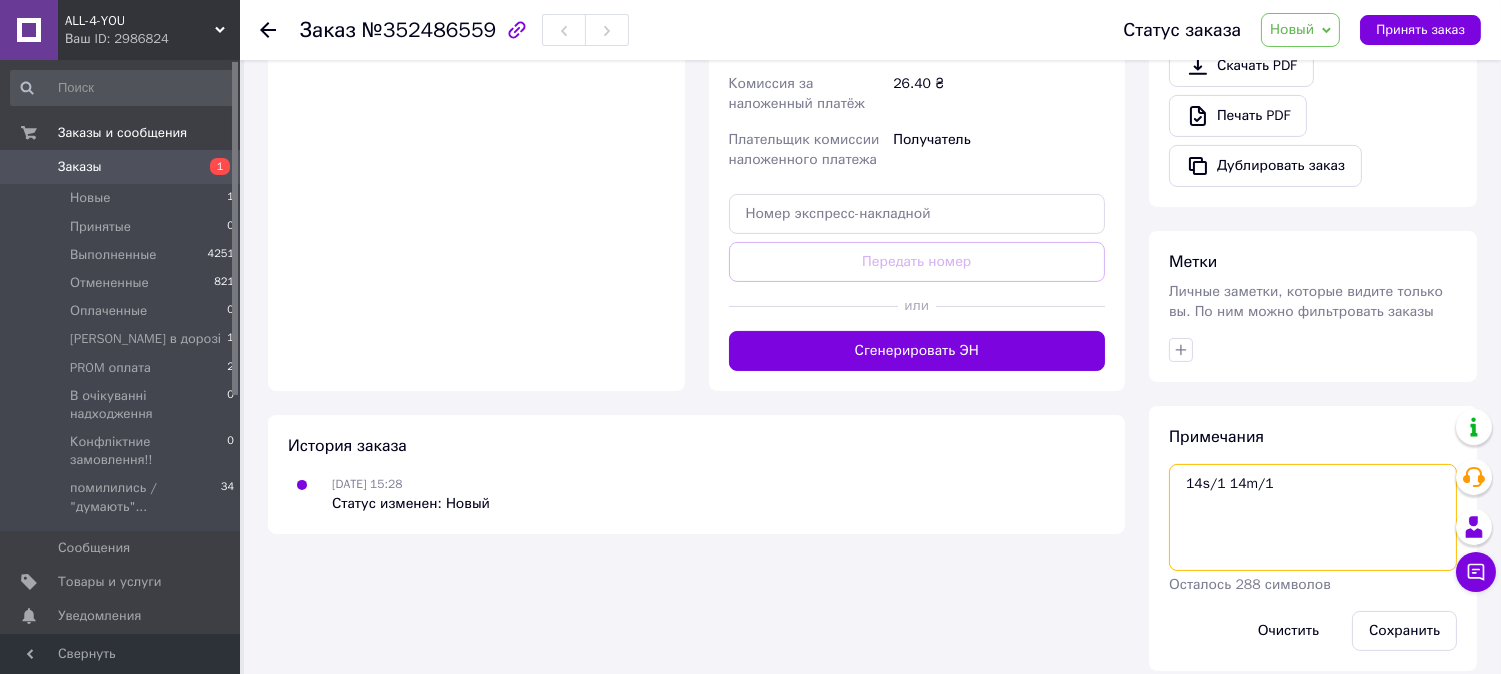 paste on "RV511" 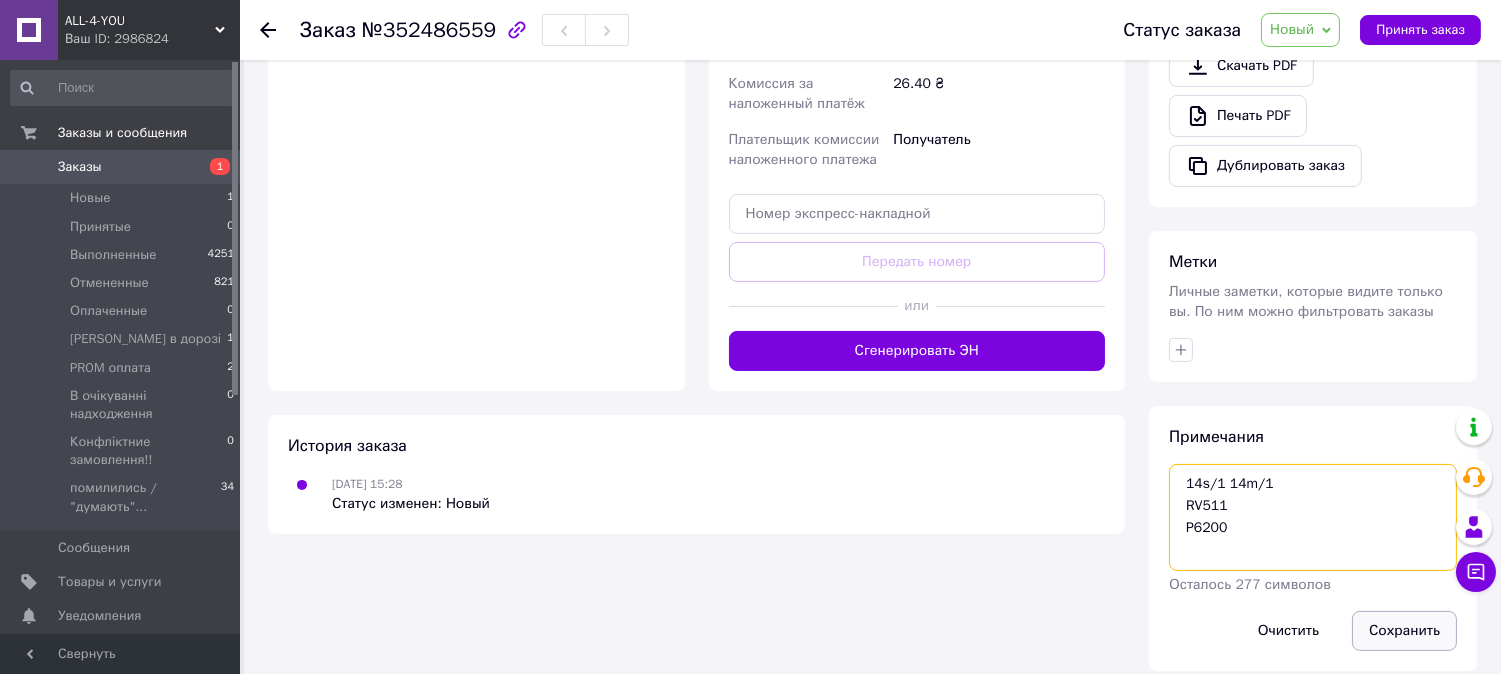 type on "14s/1 14m/1
RV511
P6200" 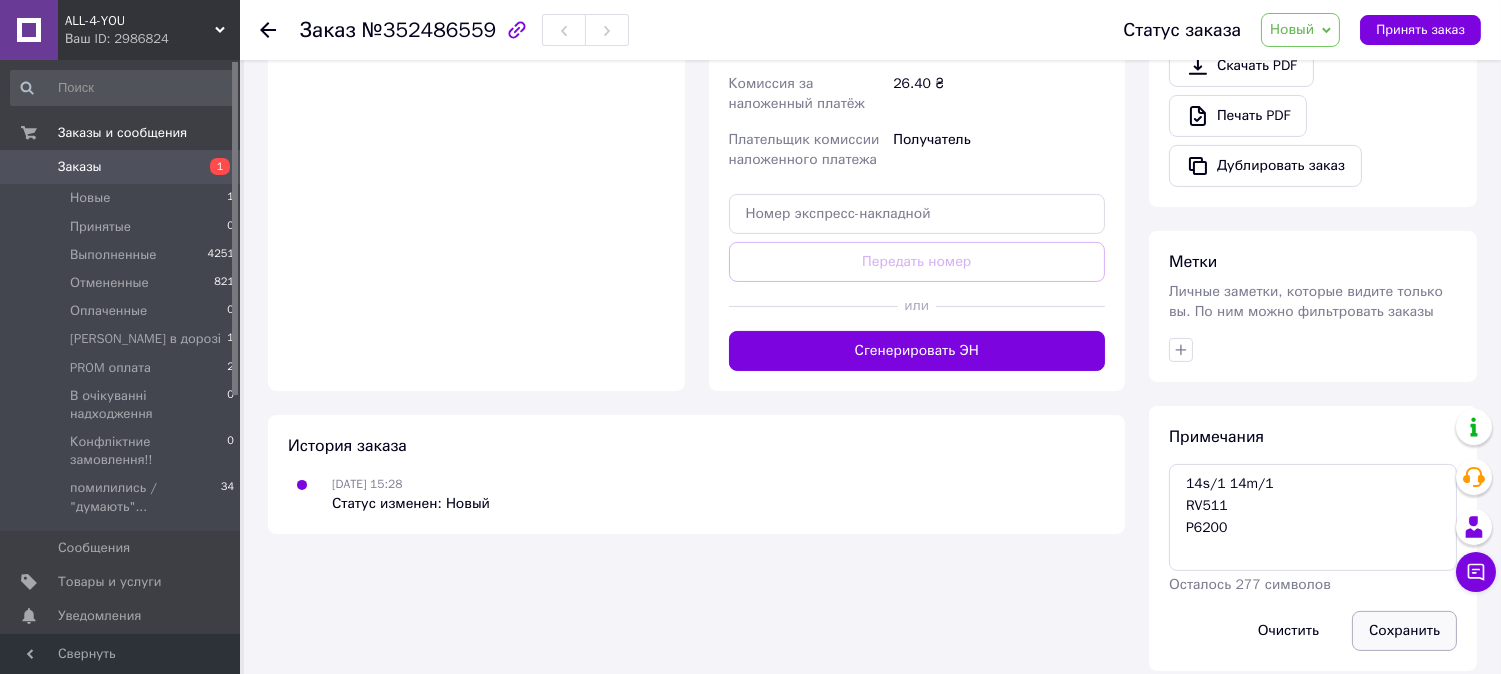 click on "Сохранить" at bounding box center [1404, 631] 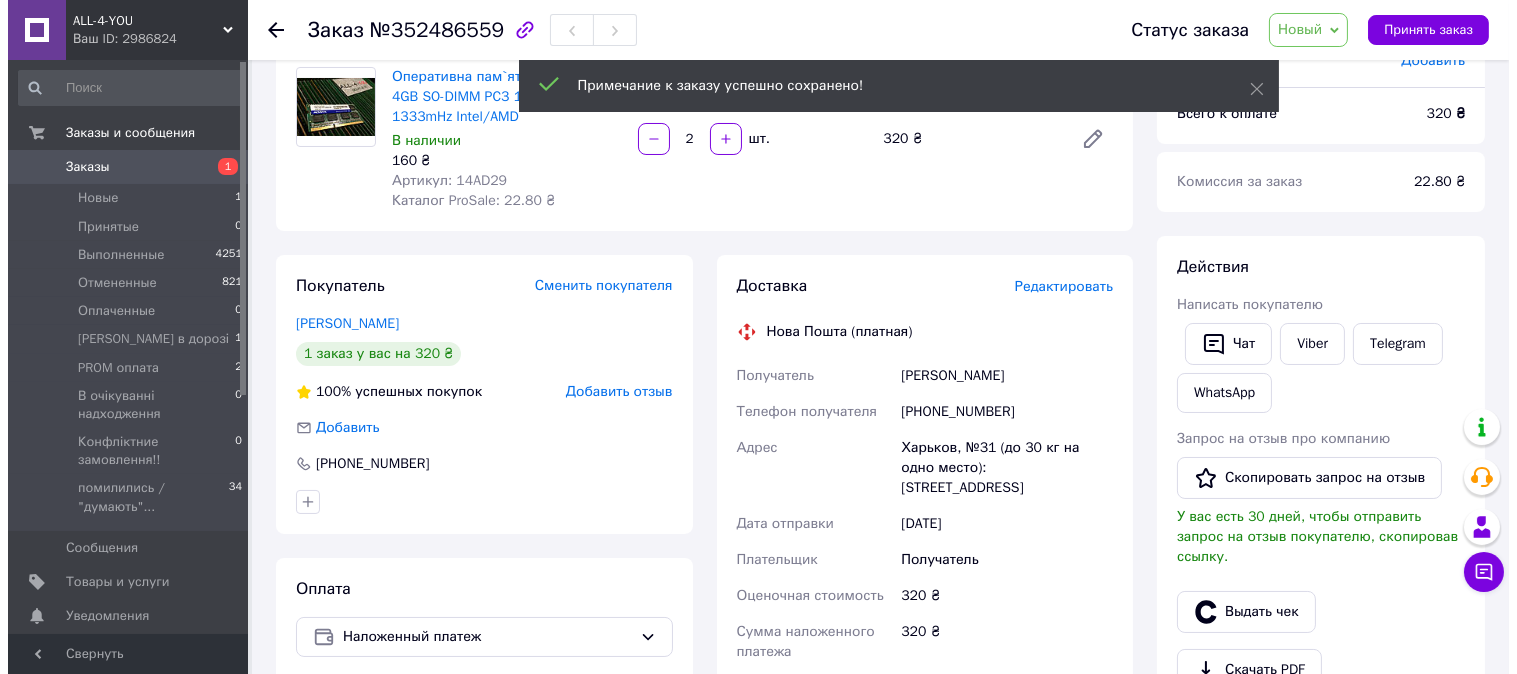 scroll, scrollTop: 222, scrollLeft: 0, axis: vertical 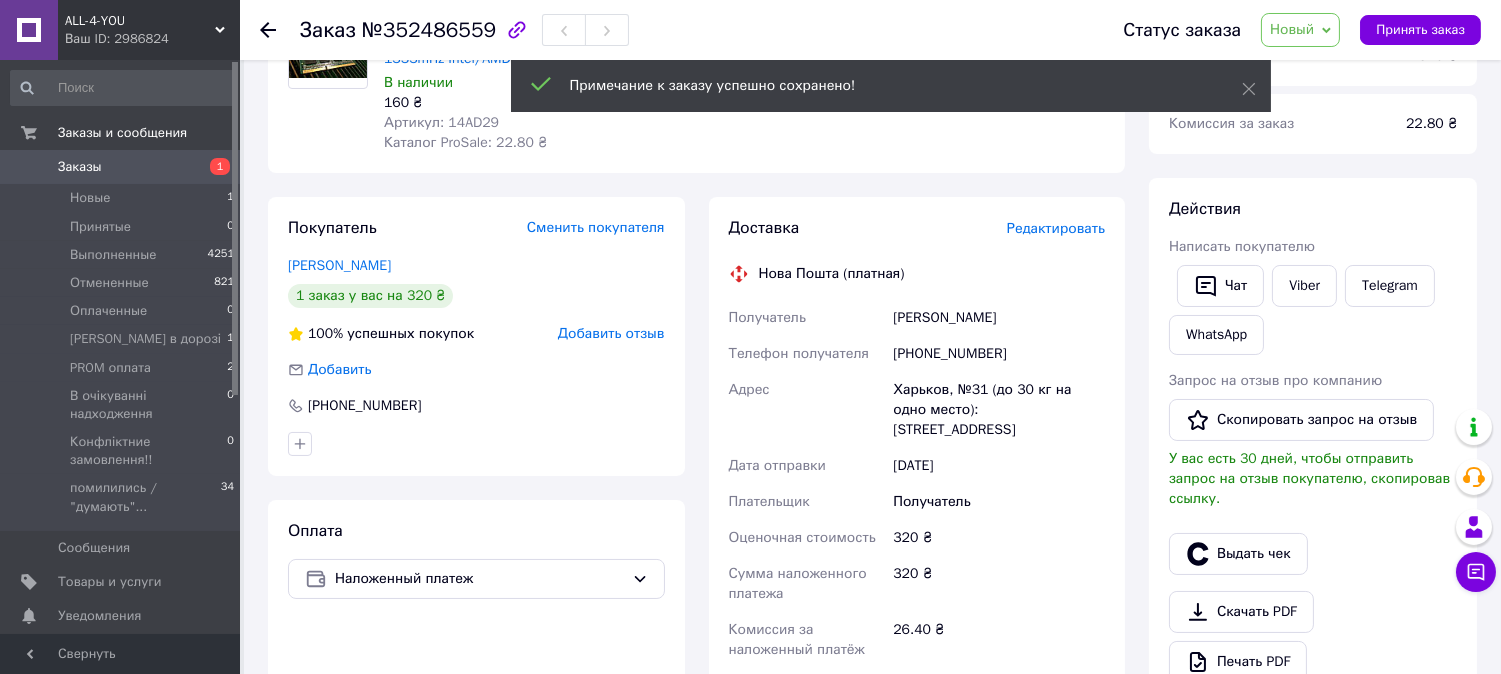 click on "Редактировать" at bounding box center [1056, 228] 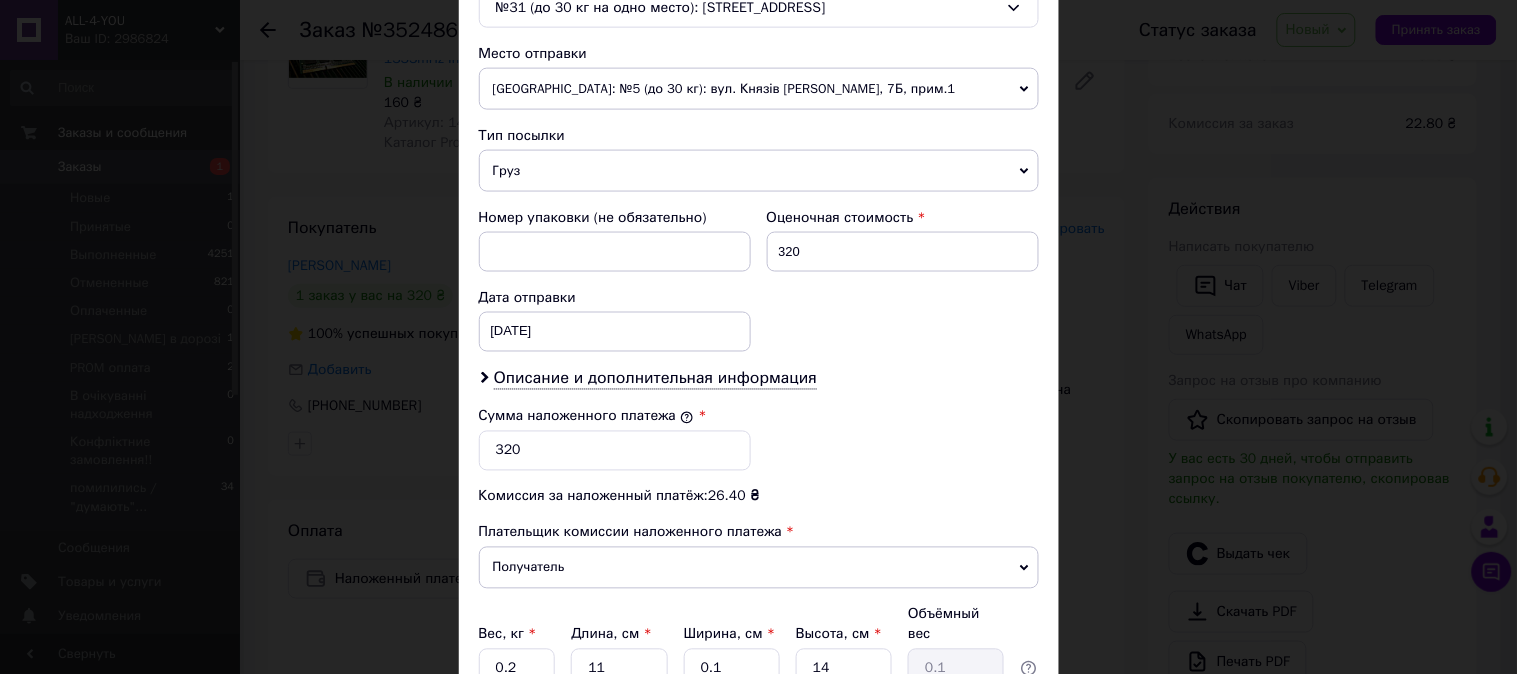scroll, scrollTop: 743, scrollLeft: 0, axis: vertical 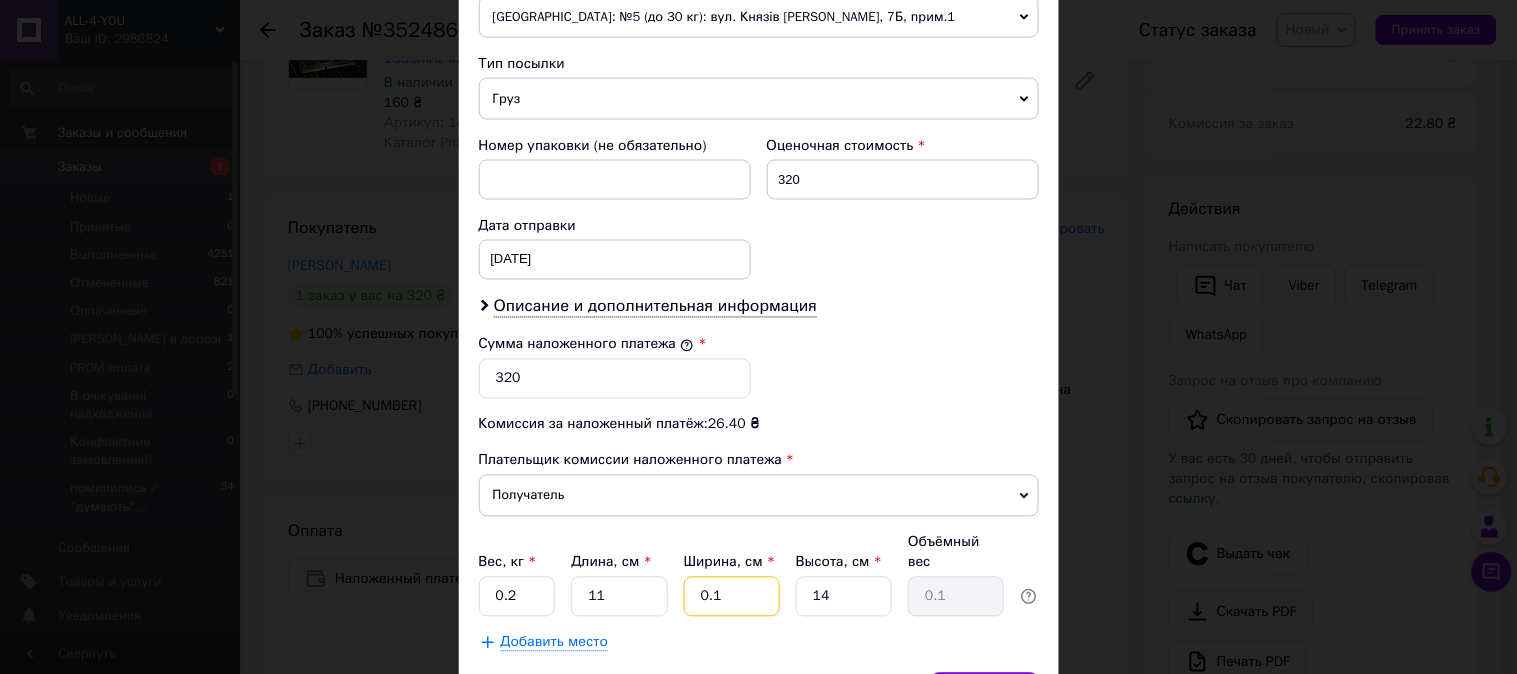 drag, startPoint x: 725, startPoint y: 570, endPoint x: 655, endPoint y: 566, distance: 70.11419 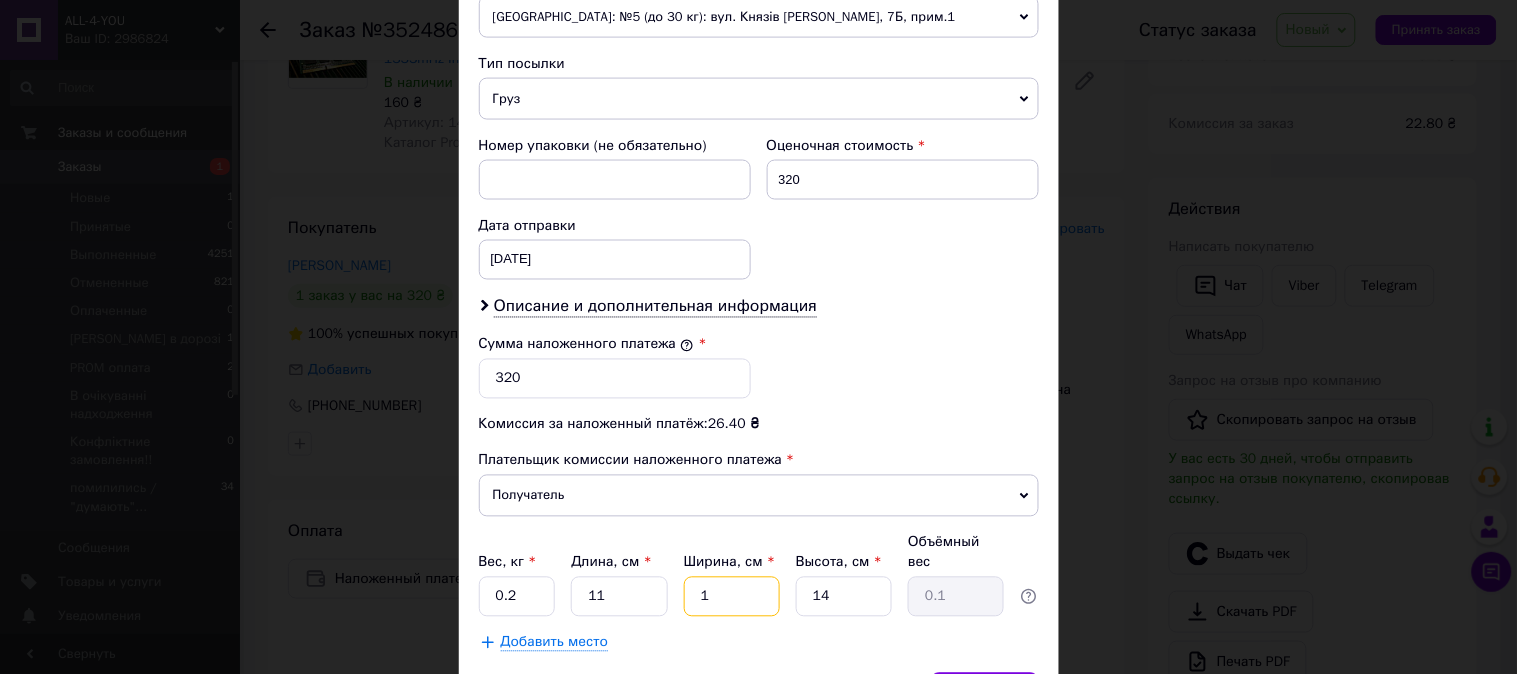 type on "1" 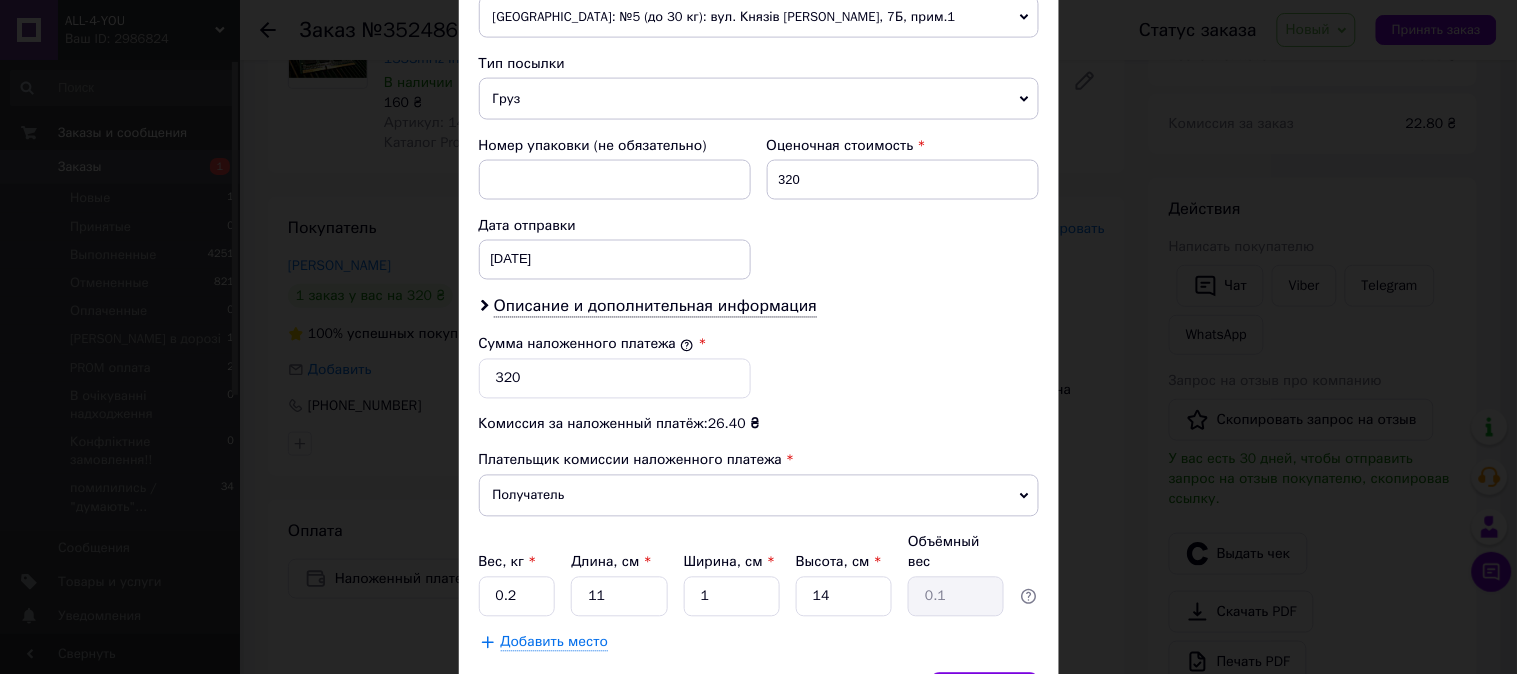 click on "Плательщик Получатель Отправитель Фамилия получателя [PERSON_NAME] Имя получателя [PERSON_NAME] Отчество получателя Телефон получателя [PHONE_NUMBER] Тип доставки В отделении Курьером В почтомате Город [GEOGRAPHIC_DATA] Отделение №31 (до 30 кг на одно место): [STREET_ADDRESS] Место отправки [GEOGRAPHIC_DATA]: №5 (до 30 кг): вул. Князів [PERSON_NAME], 7Б, прим.1 Нет совпадений. Попробуйте изменить условия поиска Добавить еще место отправки Тип посылки Груз Документы Номер упаковки (не обязательно) Оценочная стоимость 320 Дата отправки [DATE] < 2025 > < Июль > Пн Вт Ср Чт Пт Сб Вс 30 1 2 3 4 5 6 7 8 9 10 11 12" at bounding box center (759, 70) 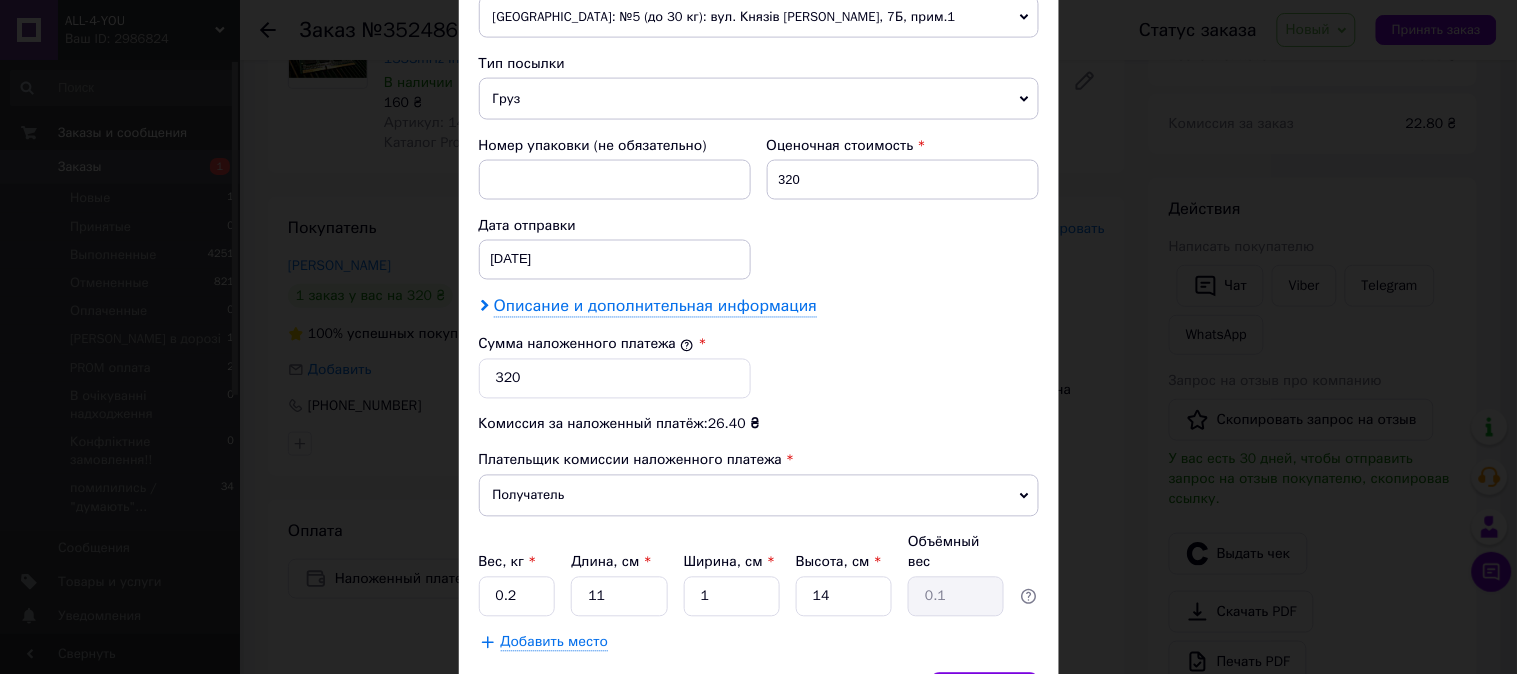 click 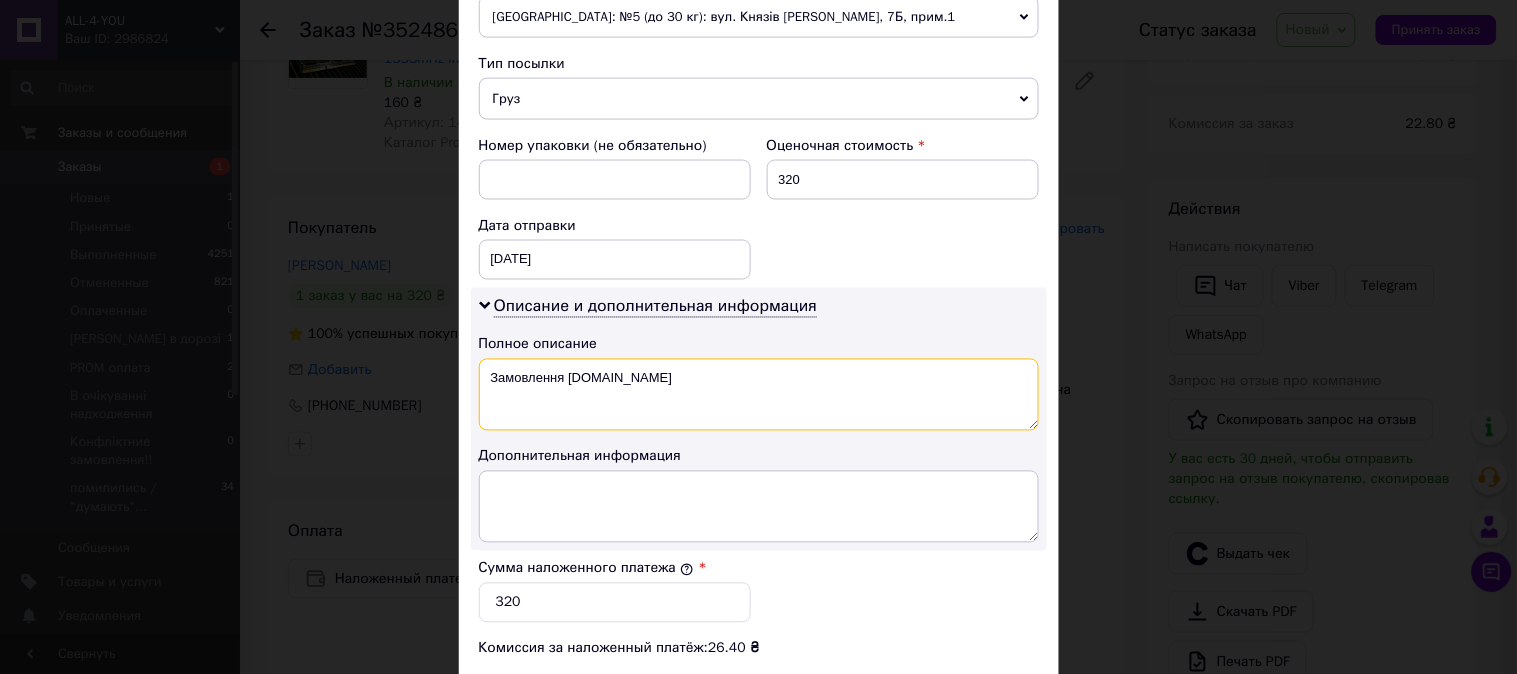 drag, startPoint x: 640, startPoint y: 401, endPoint x: 413, endPoint y: 388, distance: 227.37195 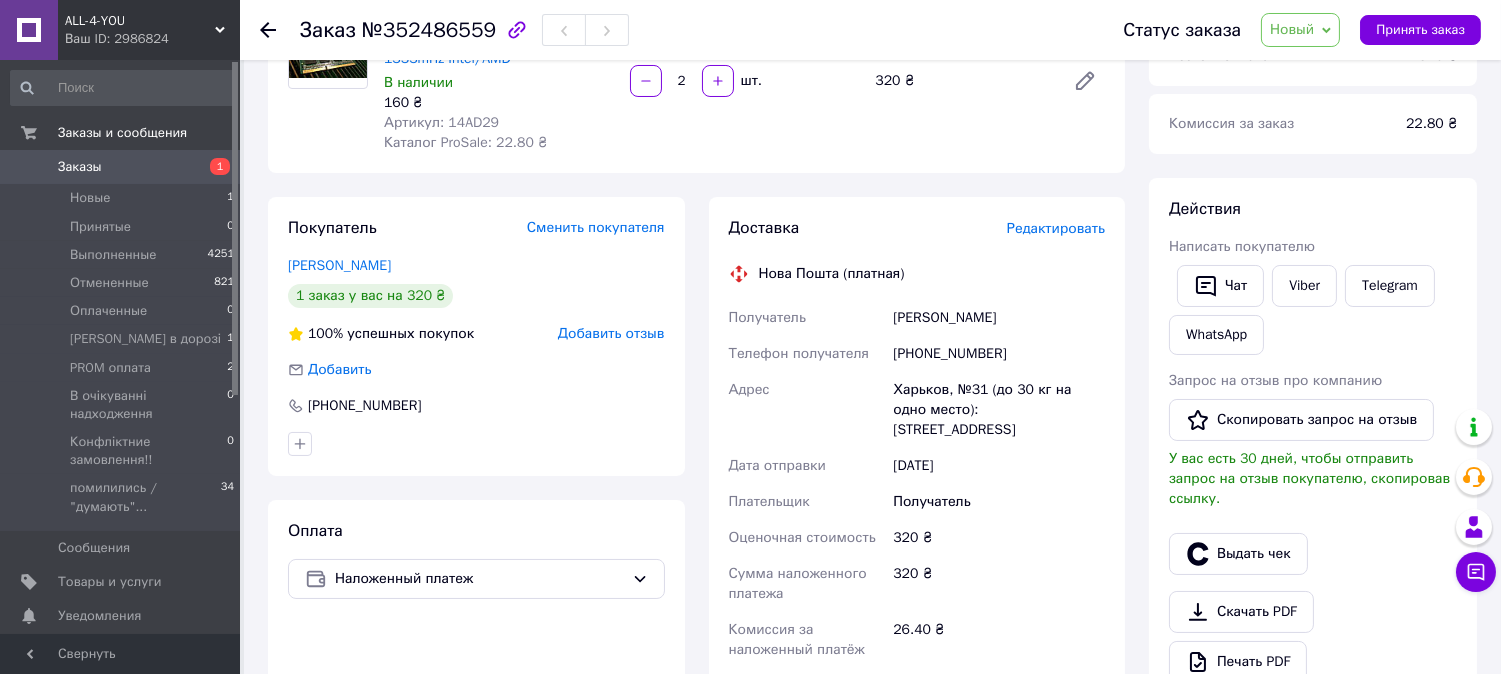 click on "Редактировать" at bounding box center (1056, 228) 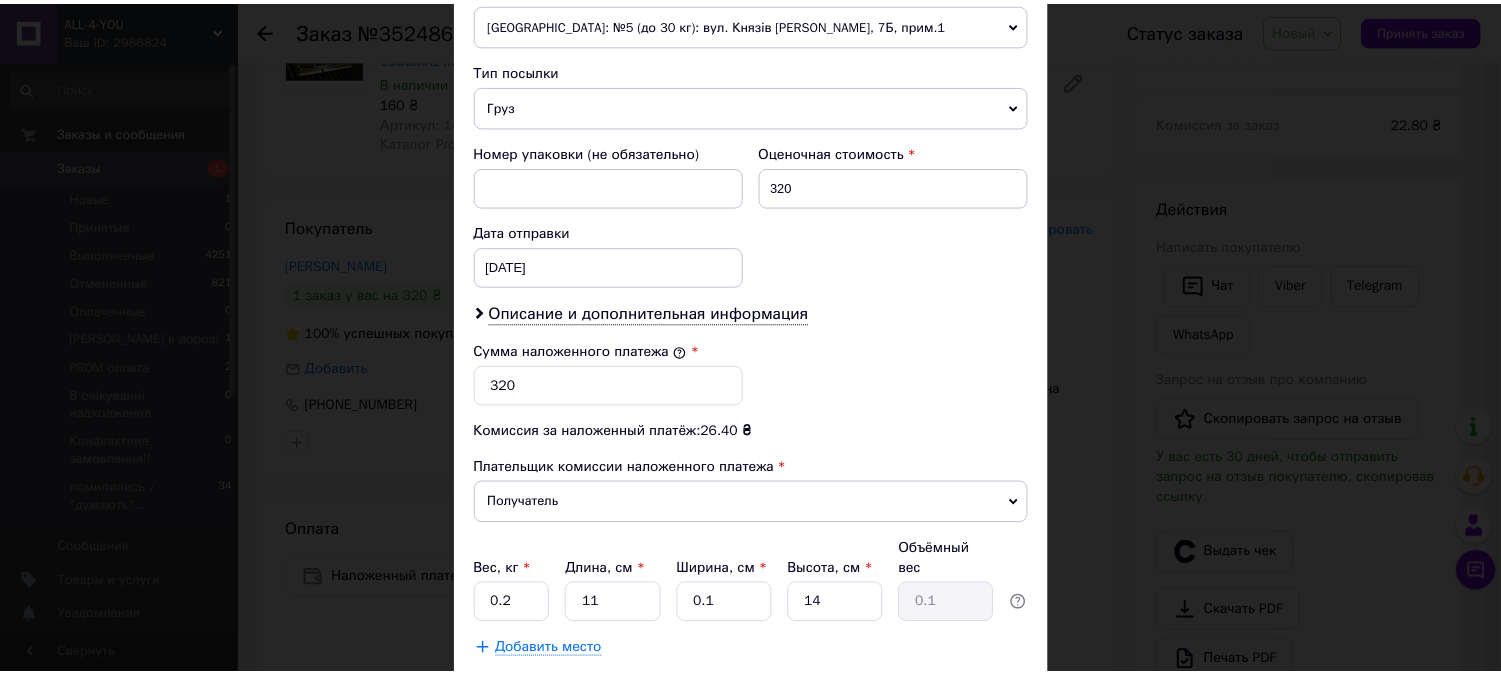 scroll, scrollTop: 777, scrollLeft: 0, axis: vertical 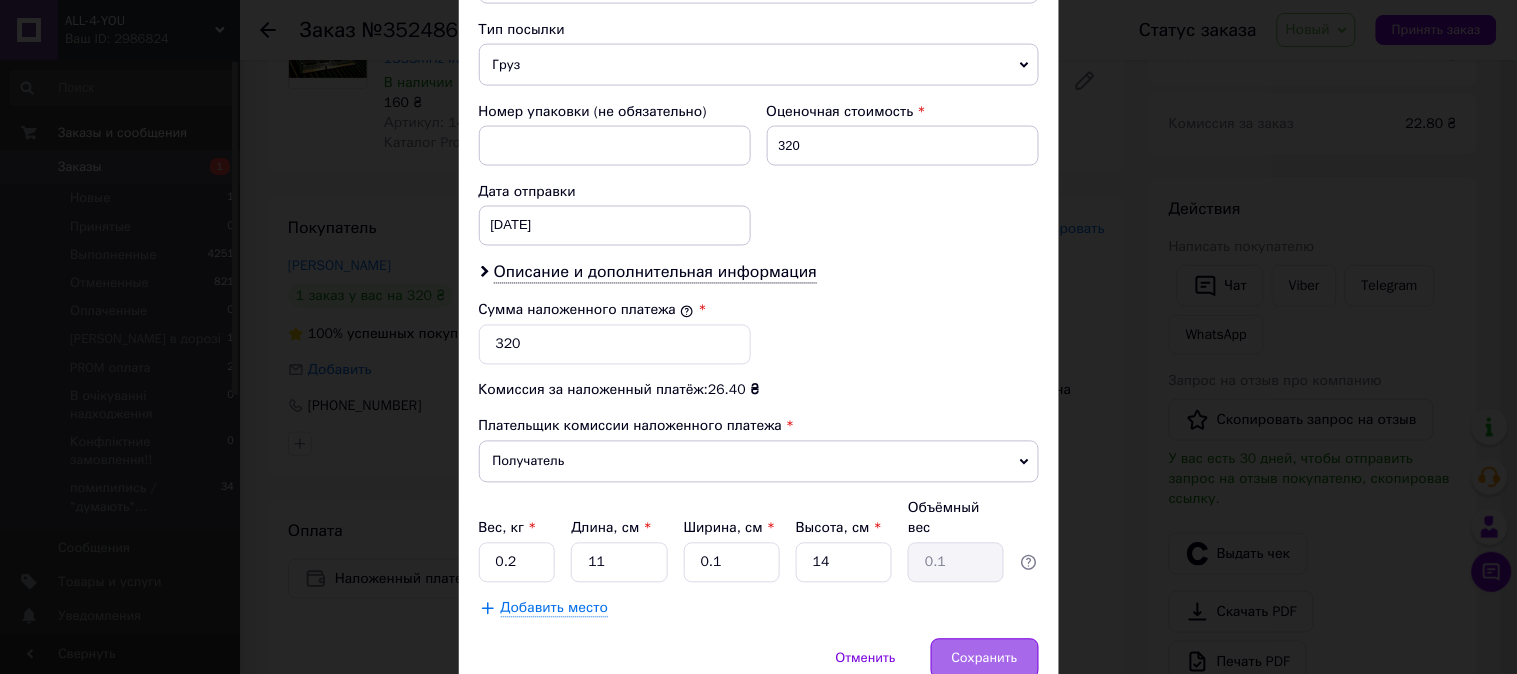 click on "Сохранить" at bounding box center [985, 659] 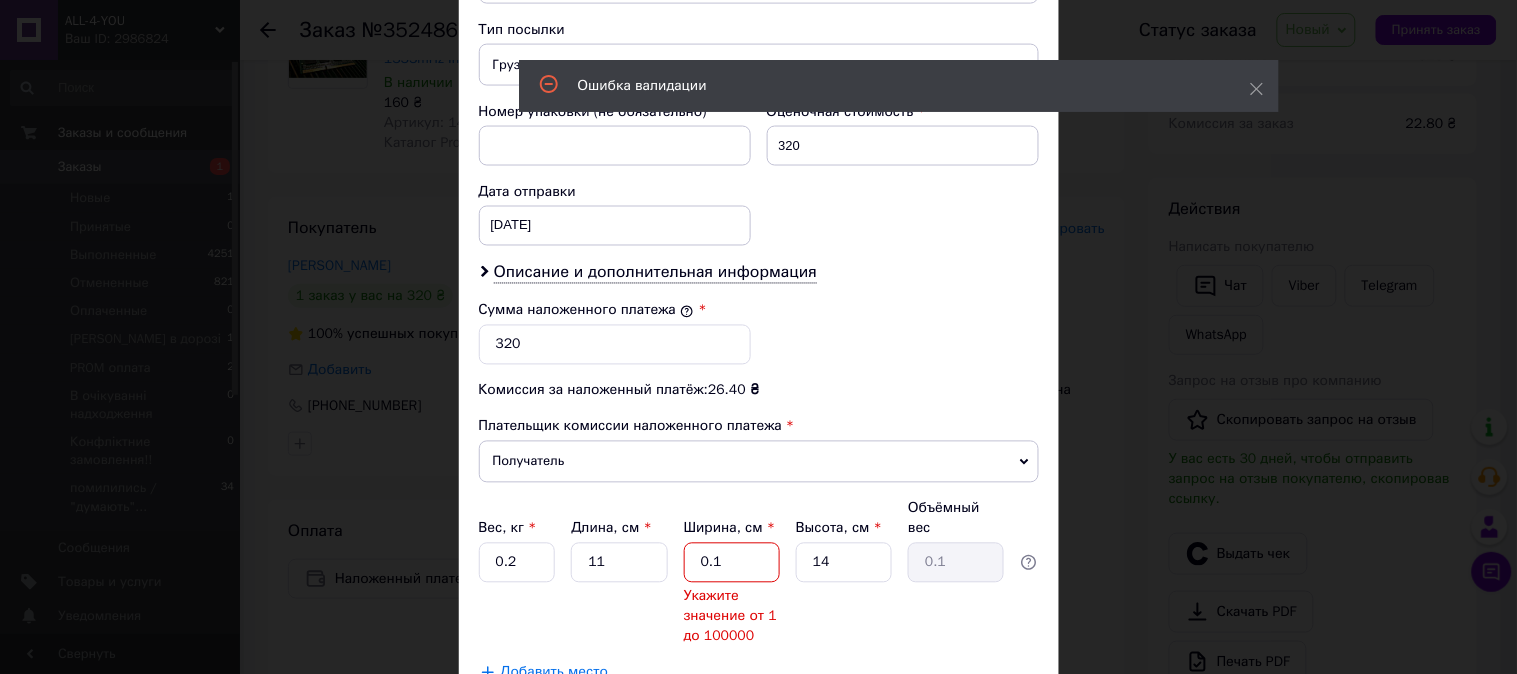 drag, startPoint x: 732, startPoint y: 540, endPoint x: 702, endPoint y: 540, distance: 30 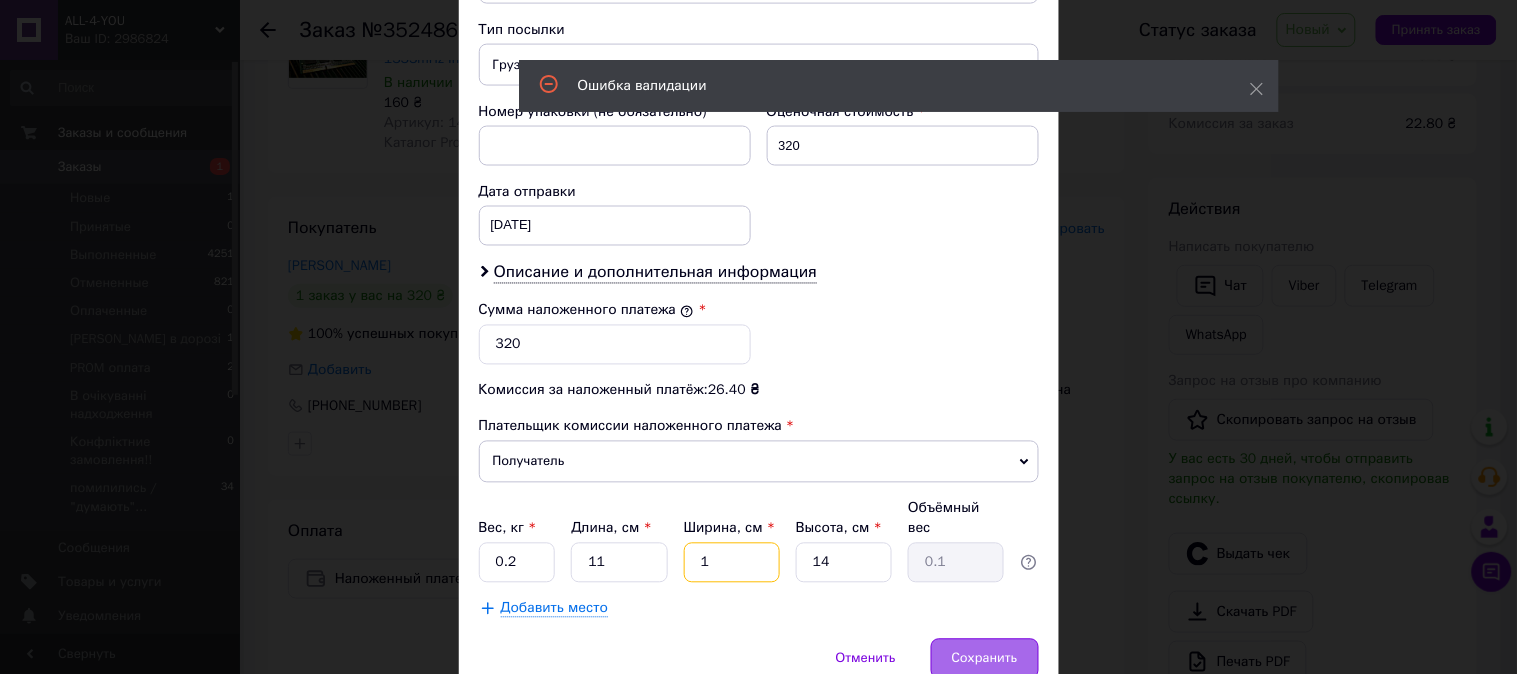type on "1" 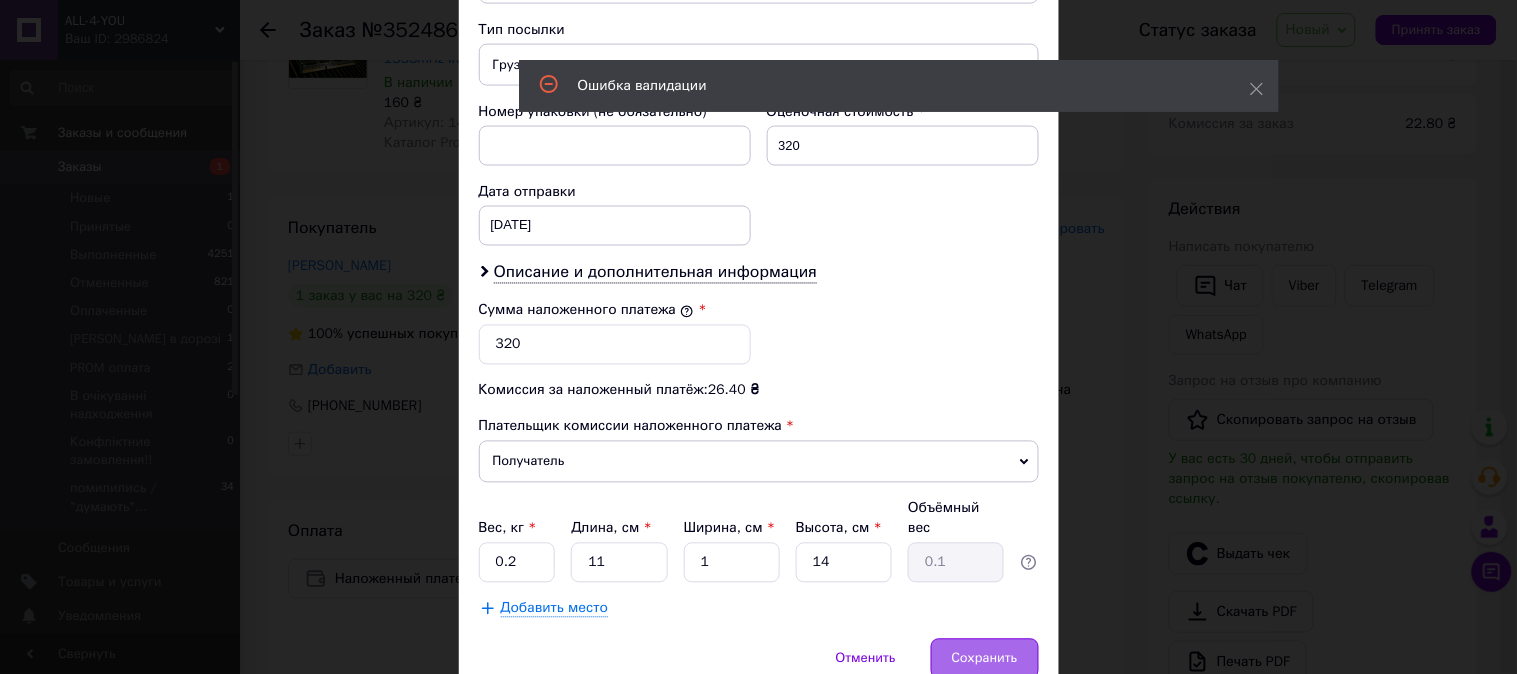 click on "Сохранить" at bounding box center (985, 659) 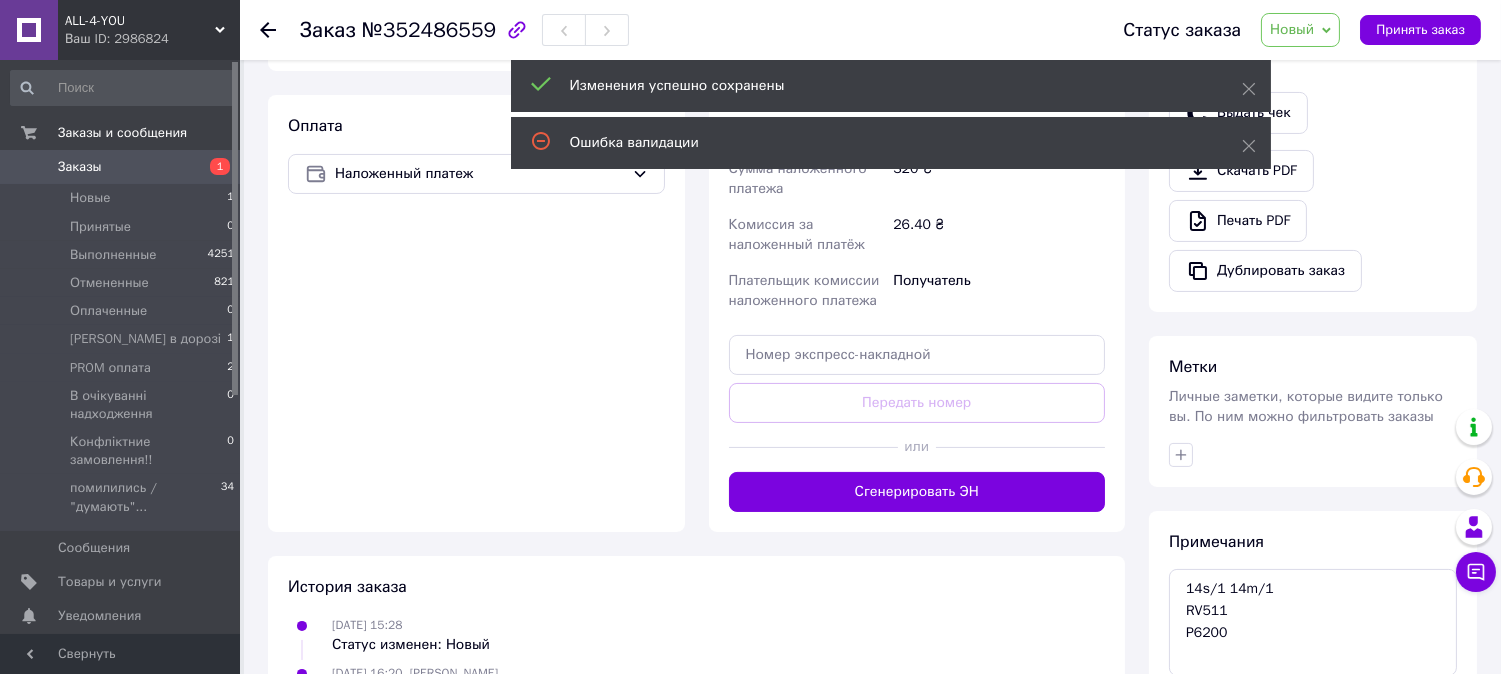 scroll, scrollTop: 666, scrollLeft: 0, axis: vertical 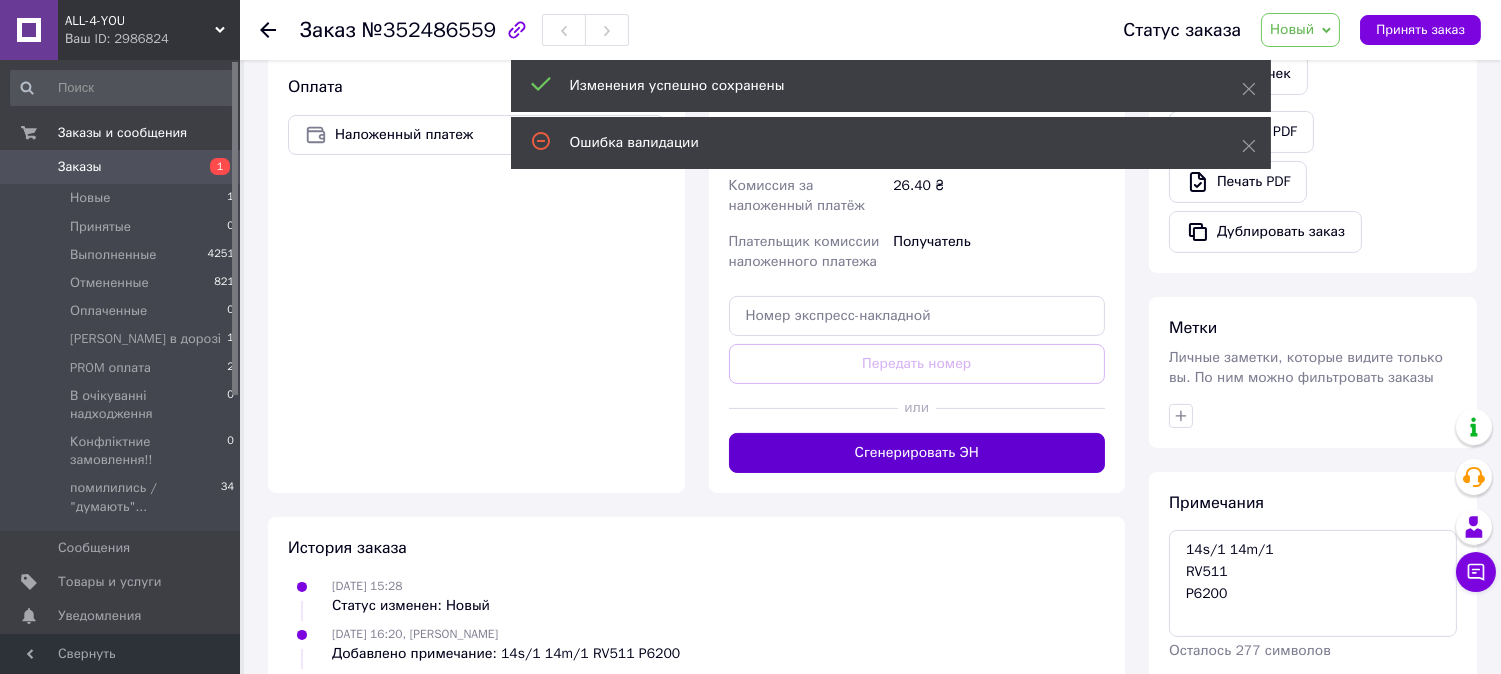 click on "Сгенерировать ЭН" at bounding box center [917, 453] 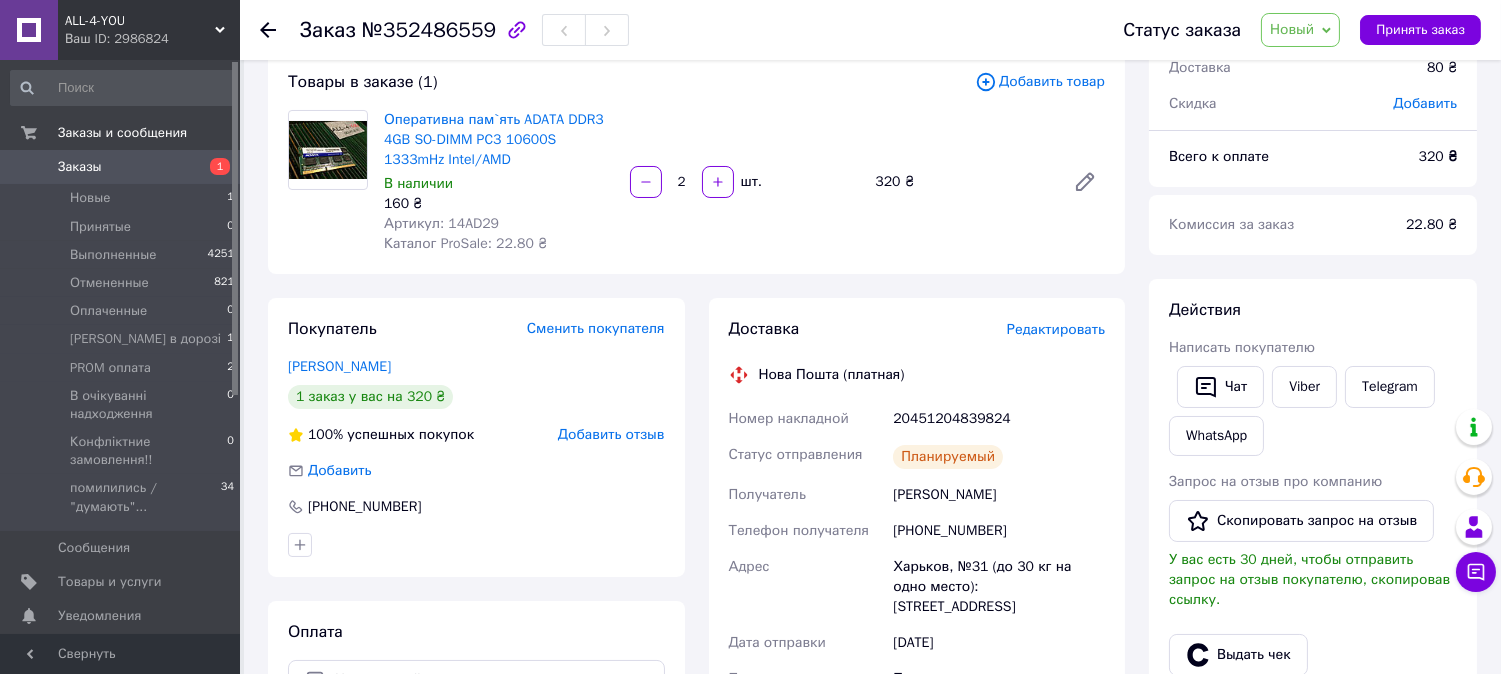 scroll, scrollTop: 222, scrollLeft: 0, axis: vertical 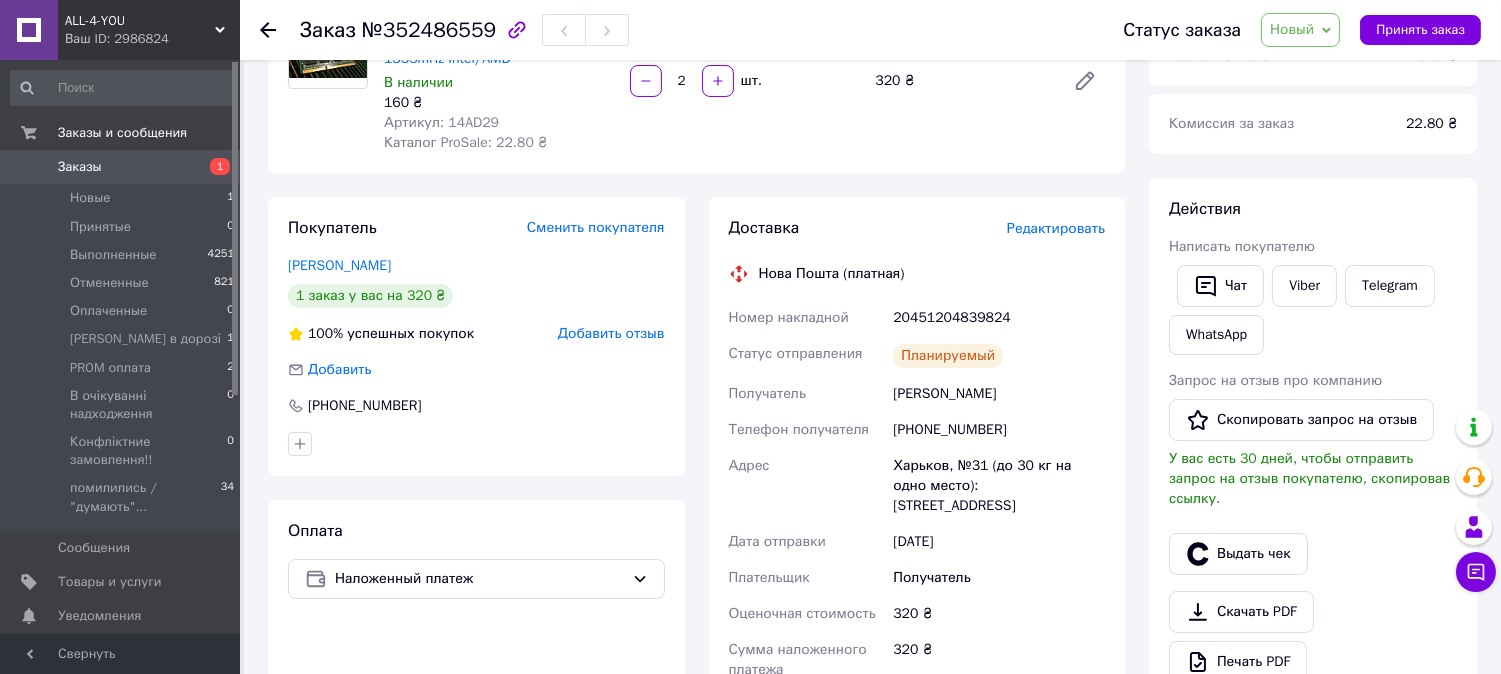 click 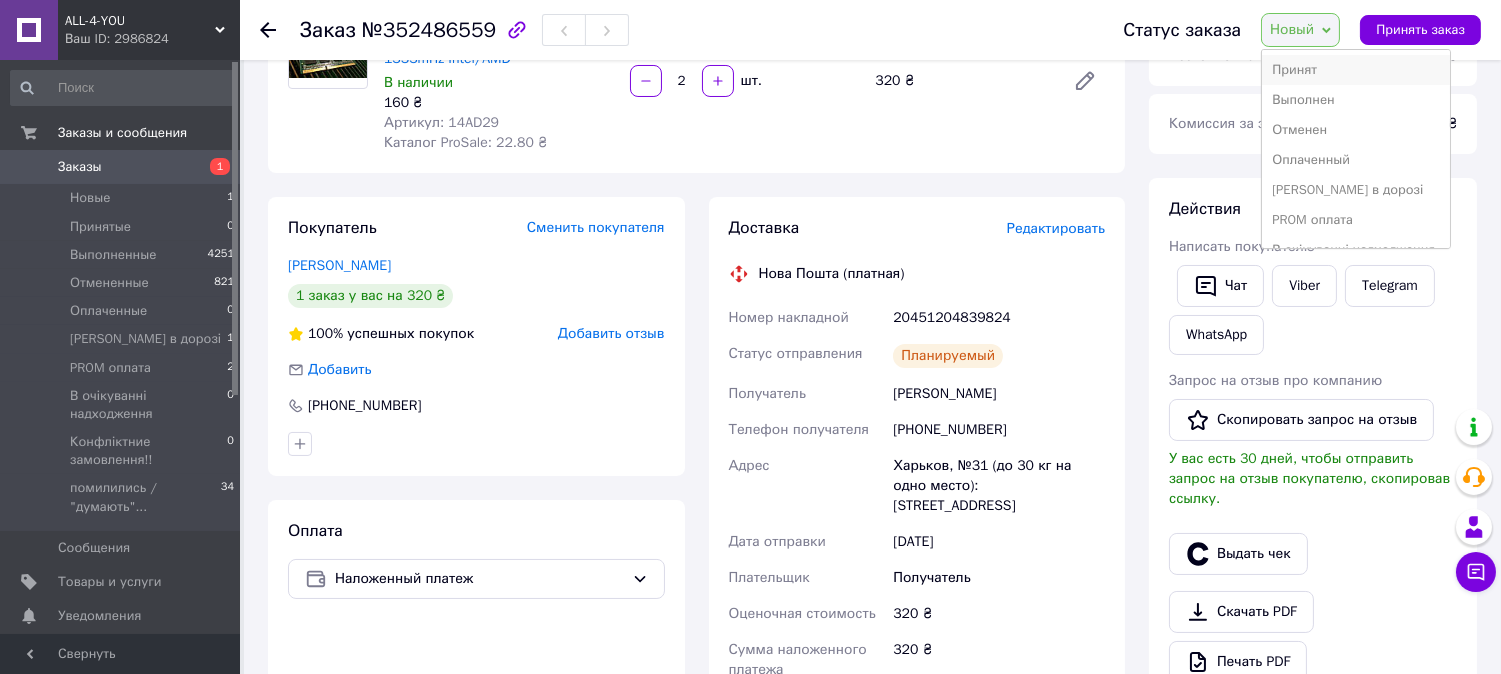 click on "Принят" at bounding box center [1356, 70] 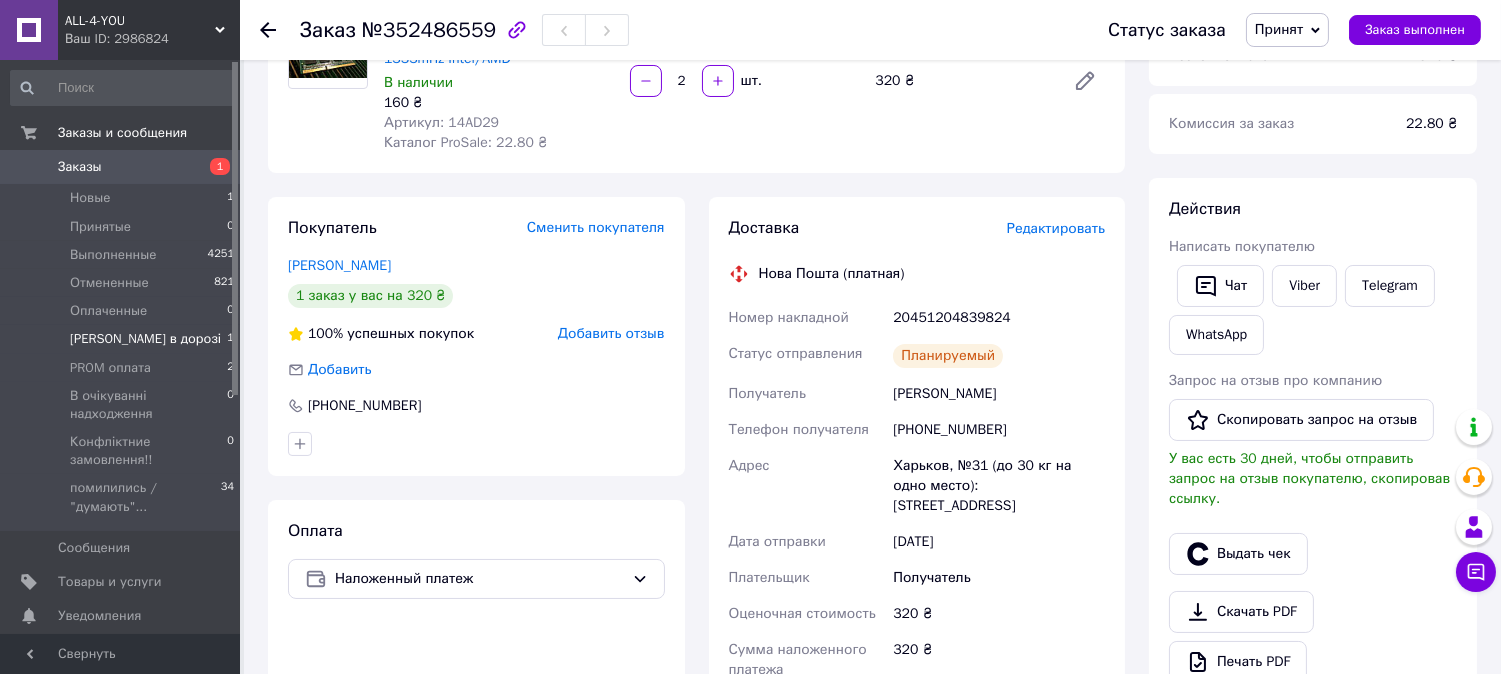 click on "[PERSON_NAME] в дорозі" at bounding box center [145, 339] 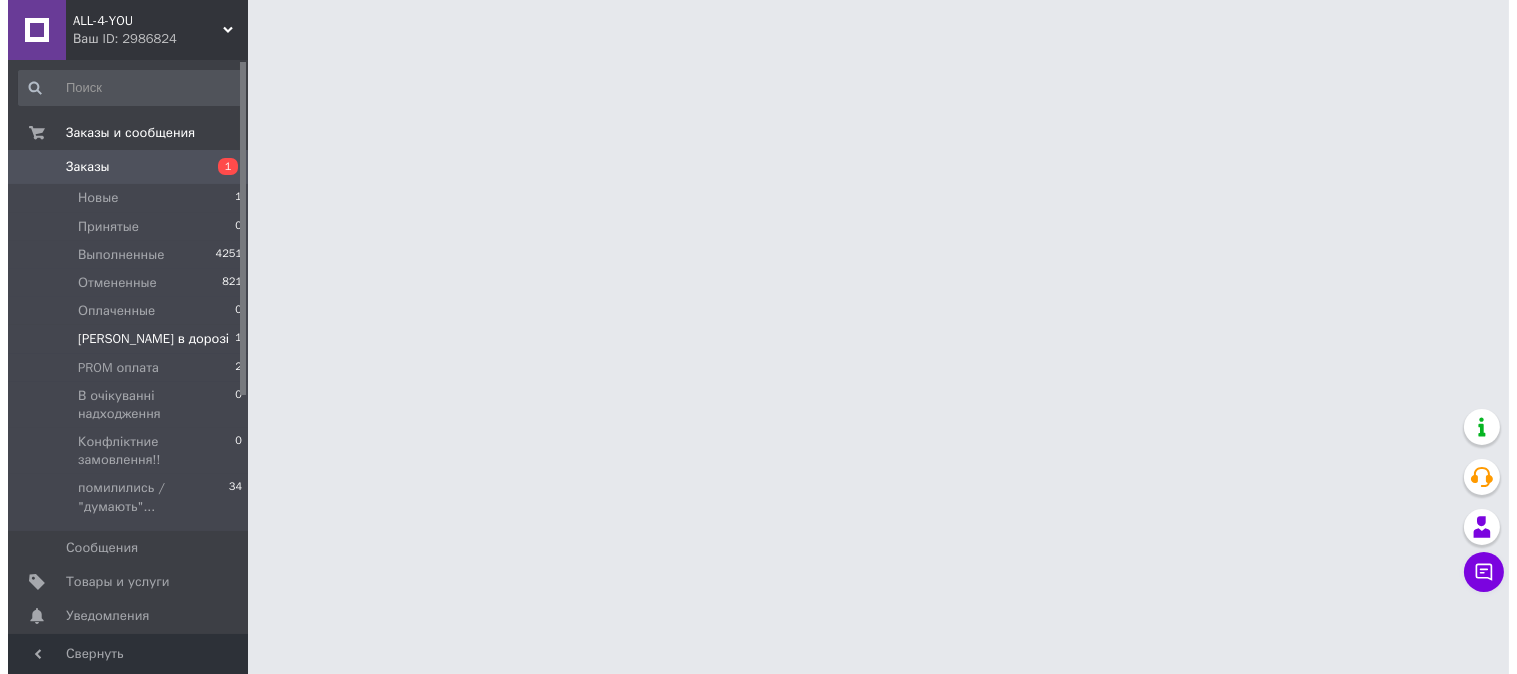 scroll, scrollTop: 0, scrollLeft: 0, axis: both 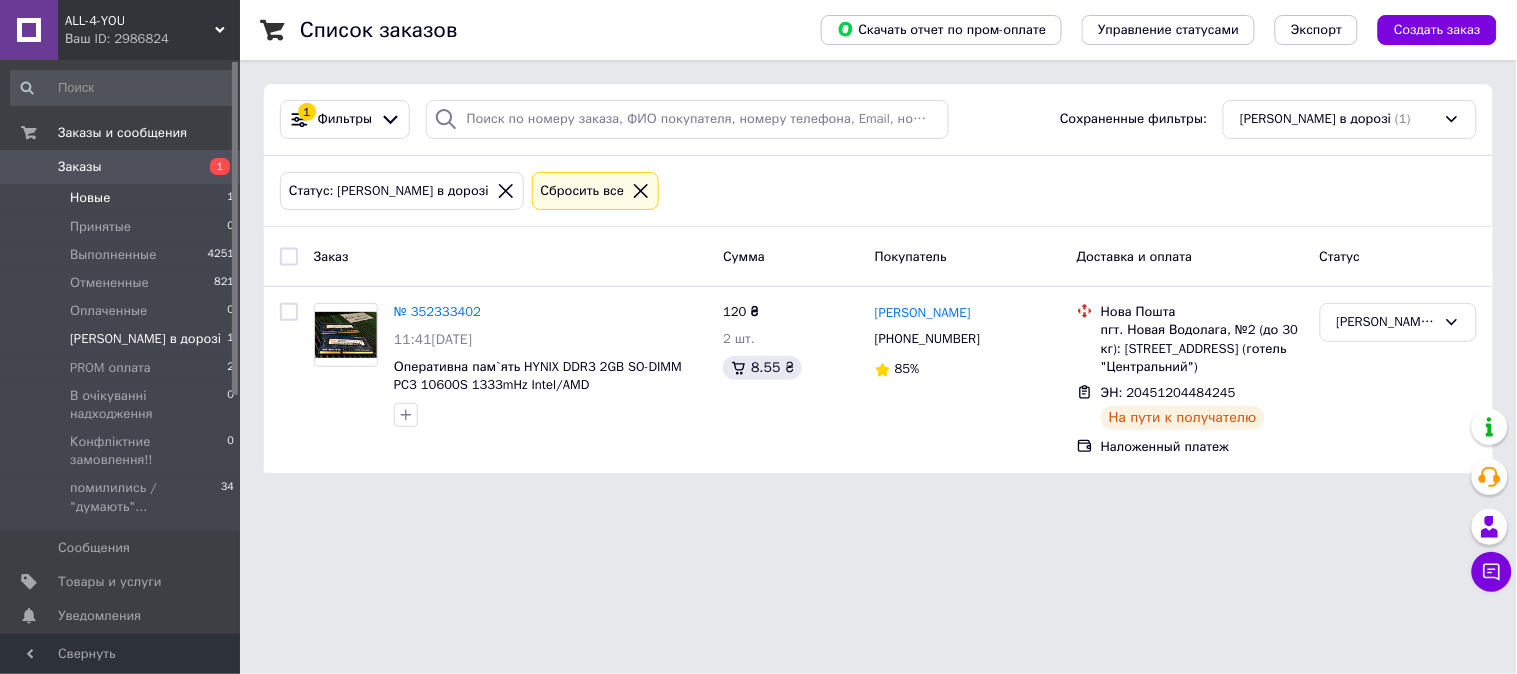 click on "Новые 1" at bounding box center (123, 198) 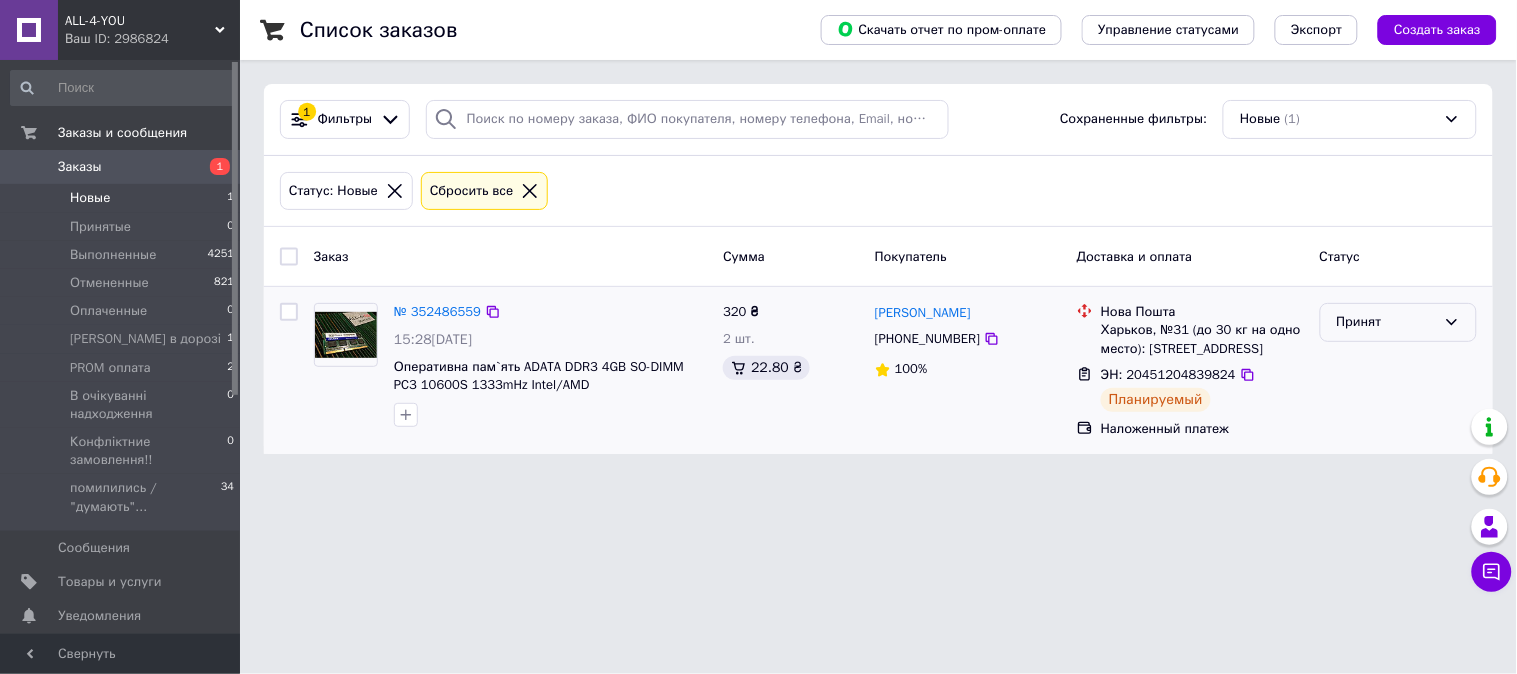 click on "Принят" at bounding box center [1386, 322] 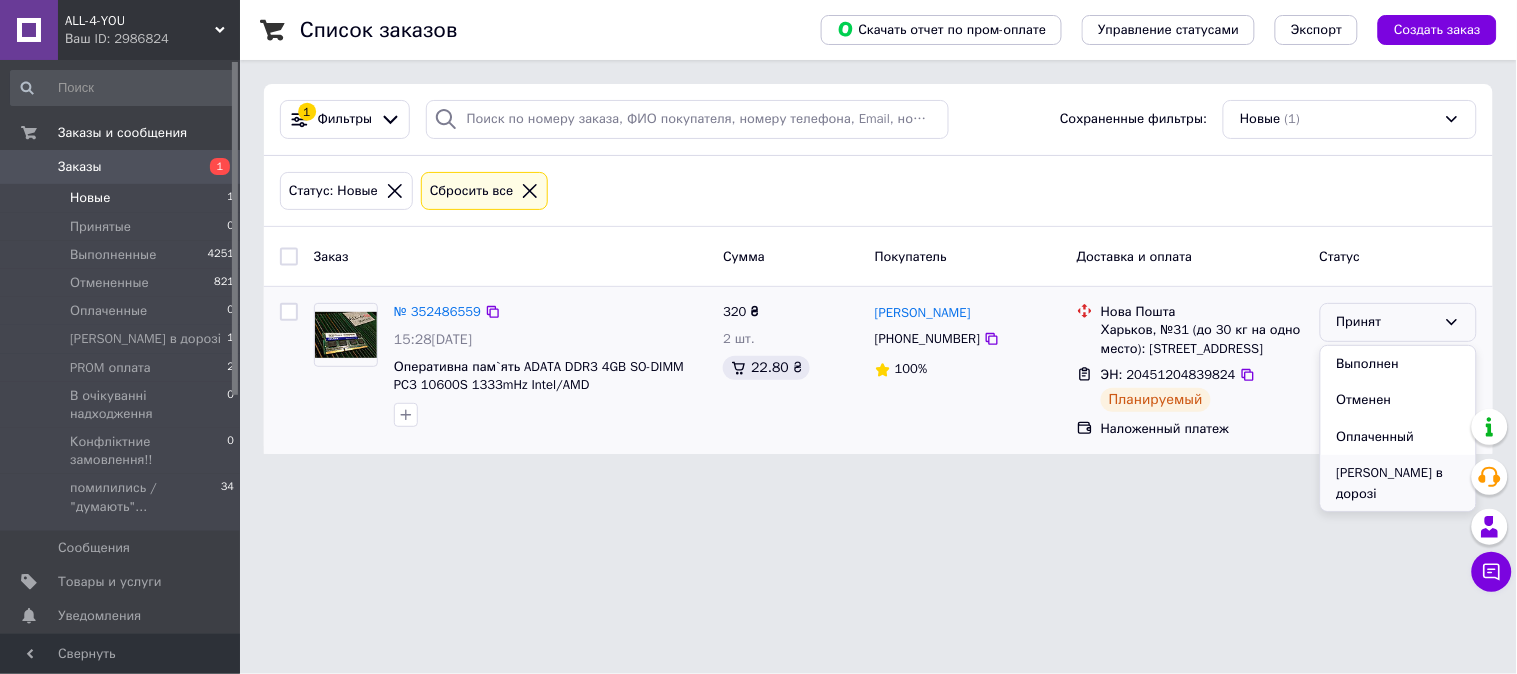 click on "[PERSON_NAME] в дорозі" at bounding box center [1398, 483] 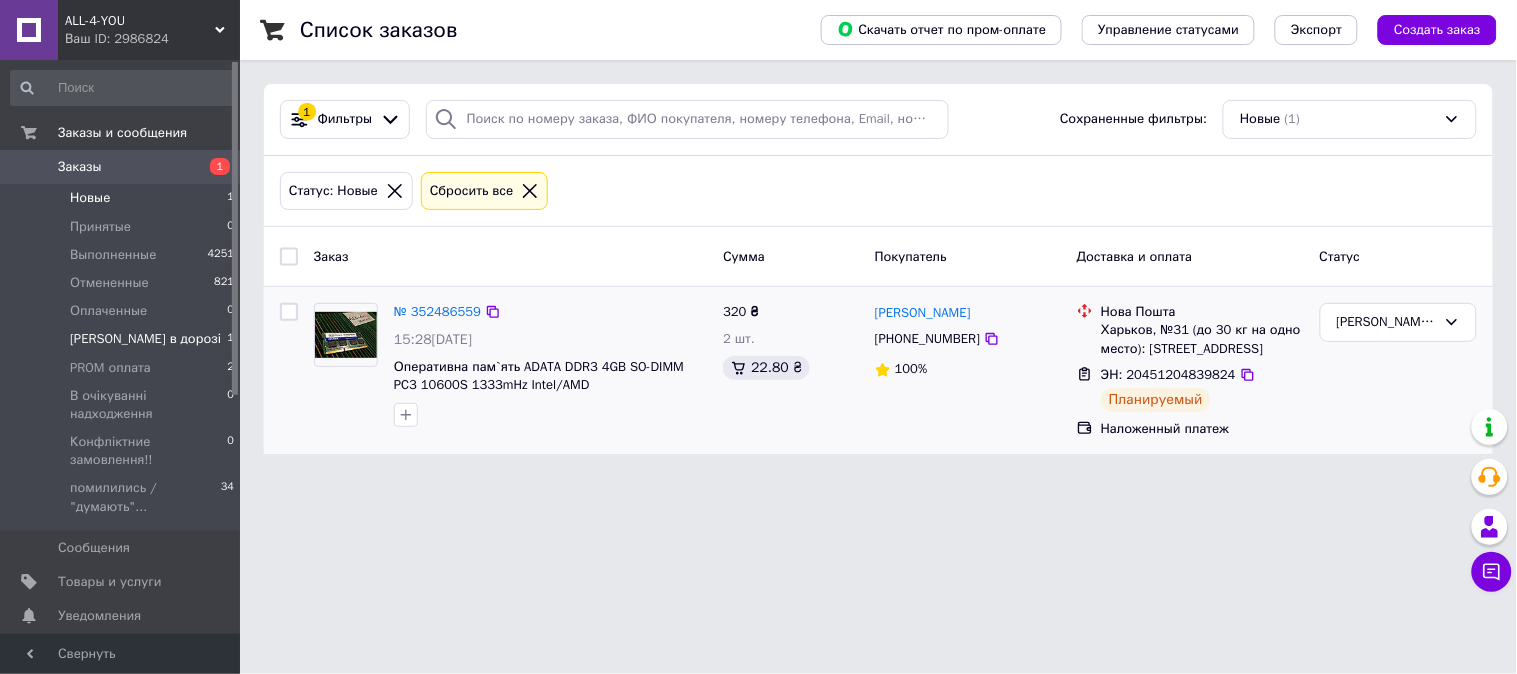 click on "[PERSON_NAME] в дорозі" at bounding box center [145, 339] 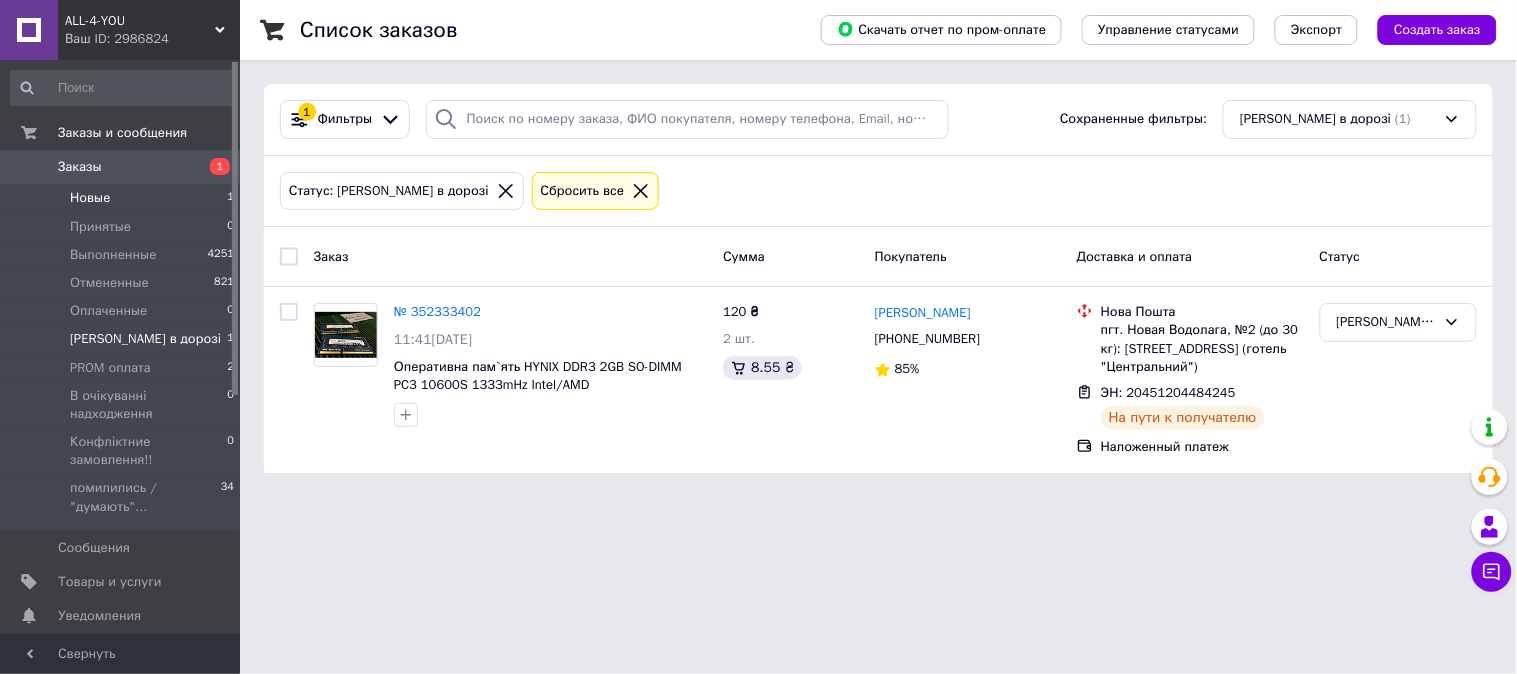 click on "Новые 1" at bounding box center (123, 198) 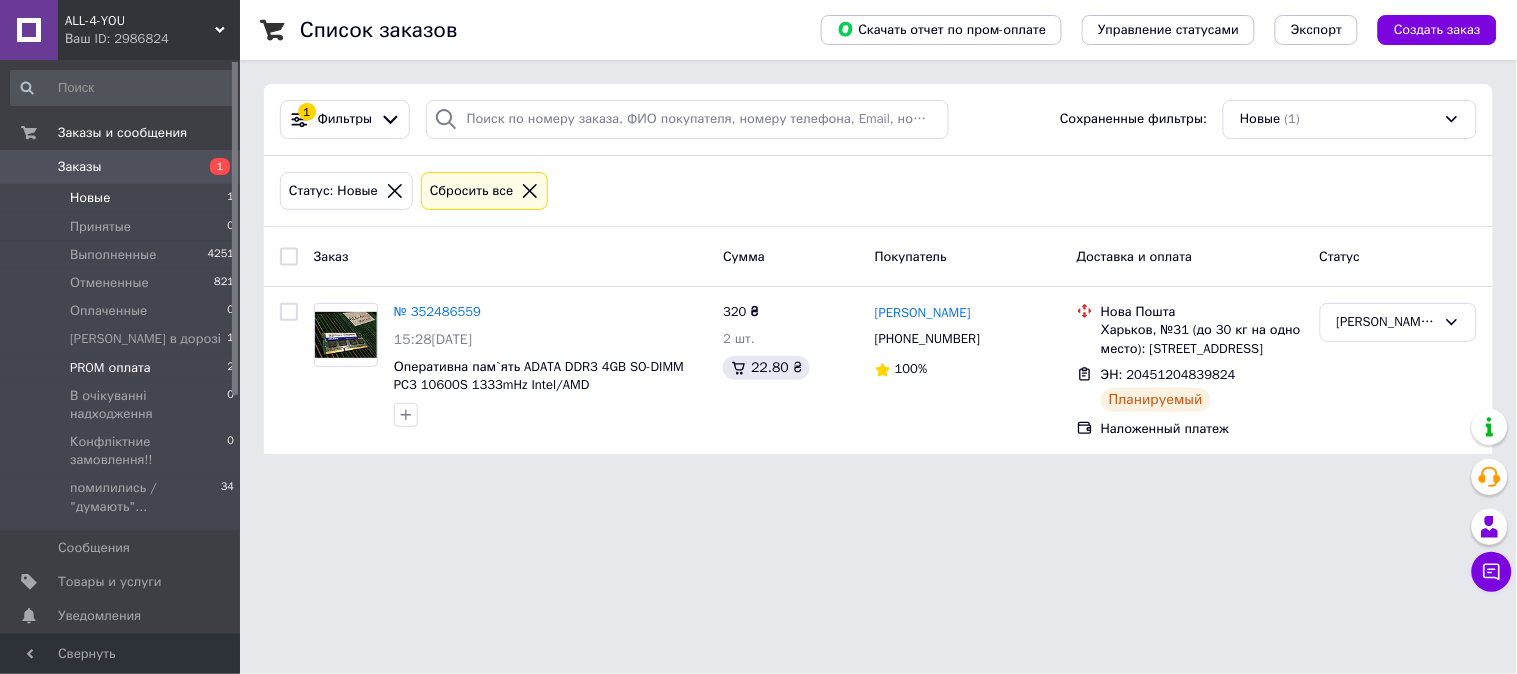 click on "PROM оплата" at bounding box center [110, 368] 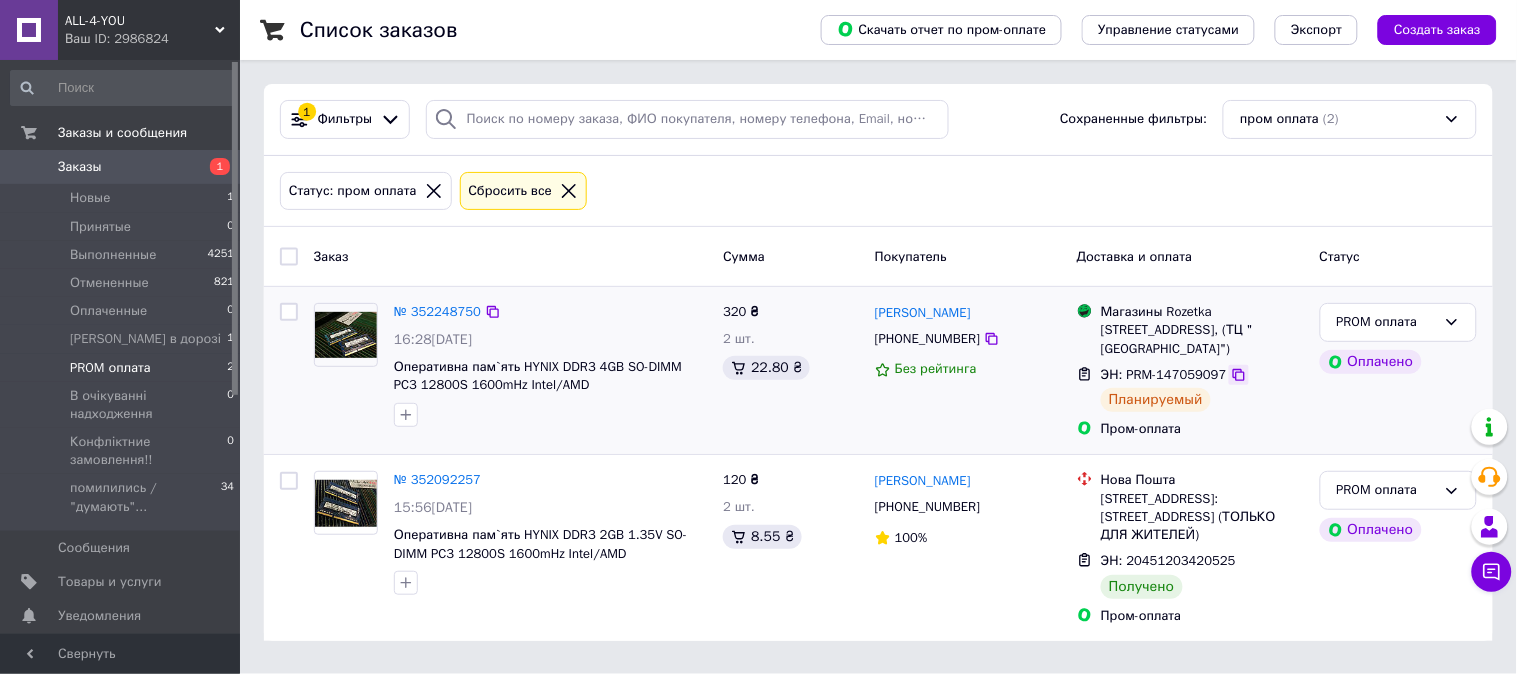 click 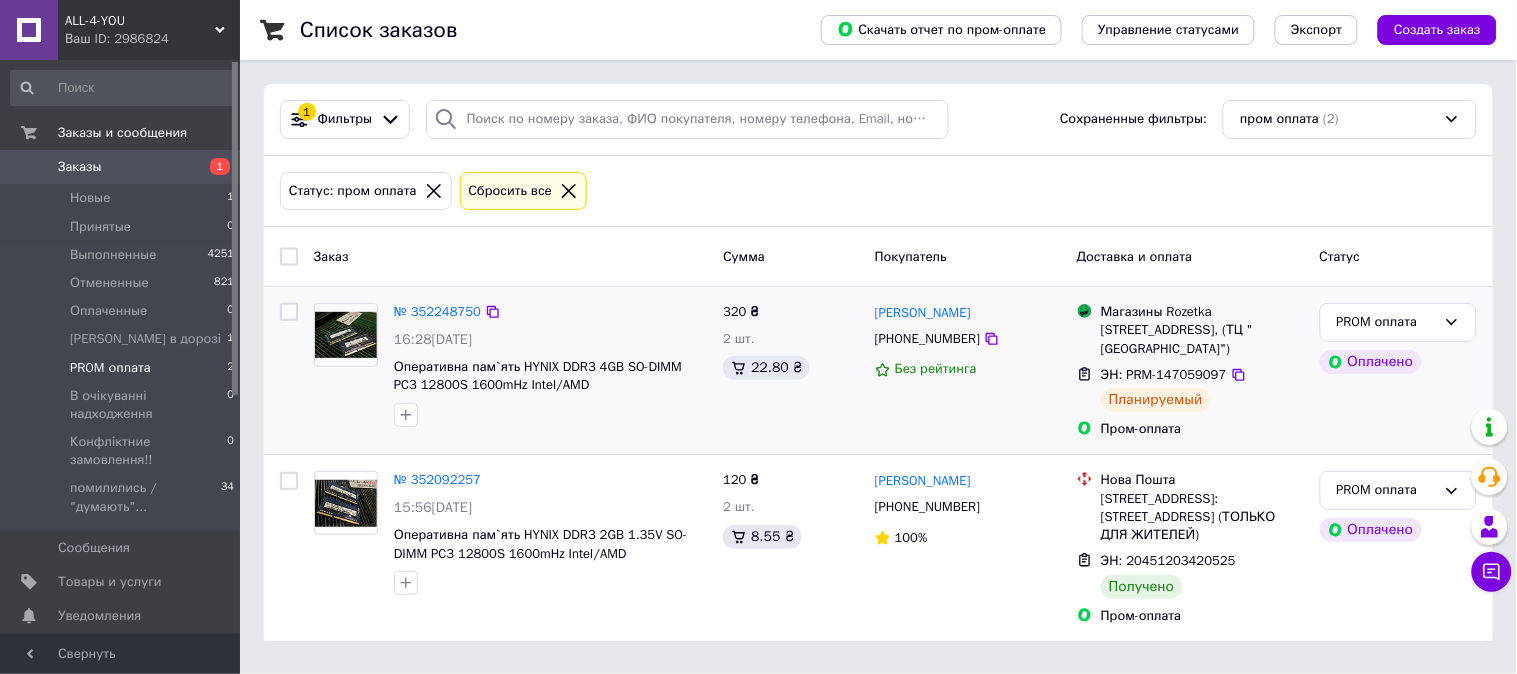 click on "[STREET_ADDRESS], (ТЦ "[GEOGRAPHIC_DATA]")" at bounding box center (1202, 339) 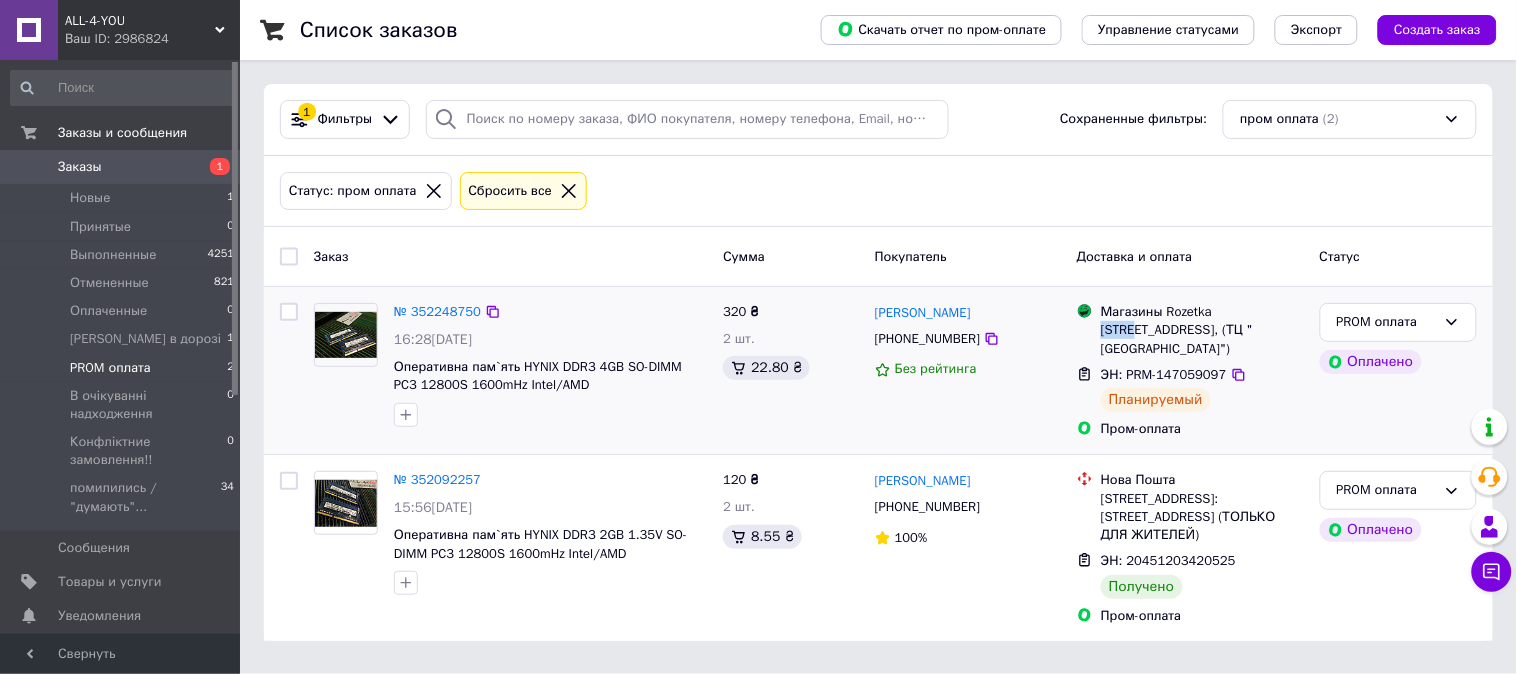 click on "[STREET_ADDRESS], (ТЦ "[GEOGRAPHIC_DATA]")" at bounding box center (1202, 339) 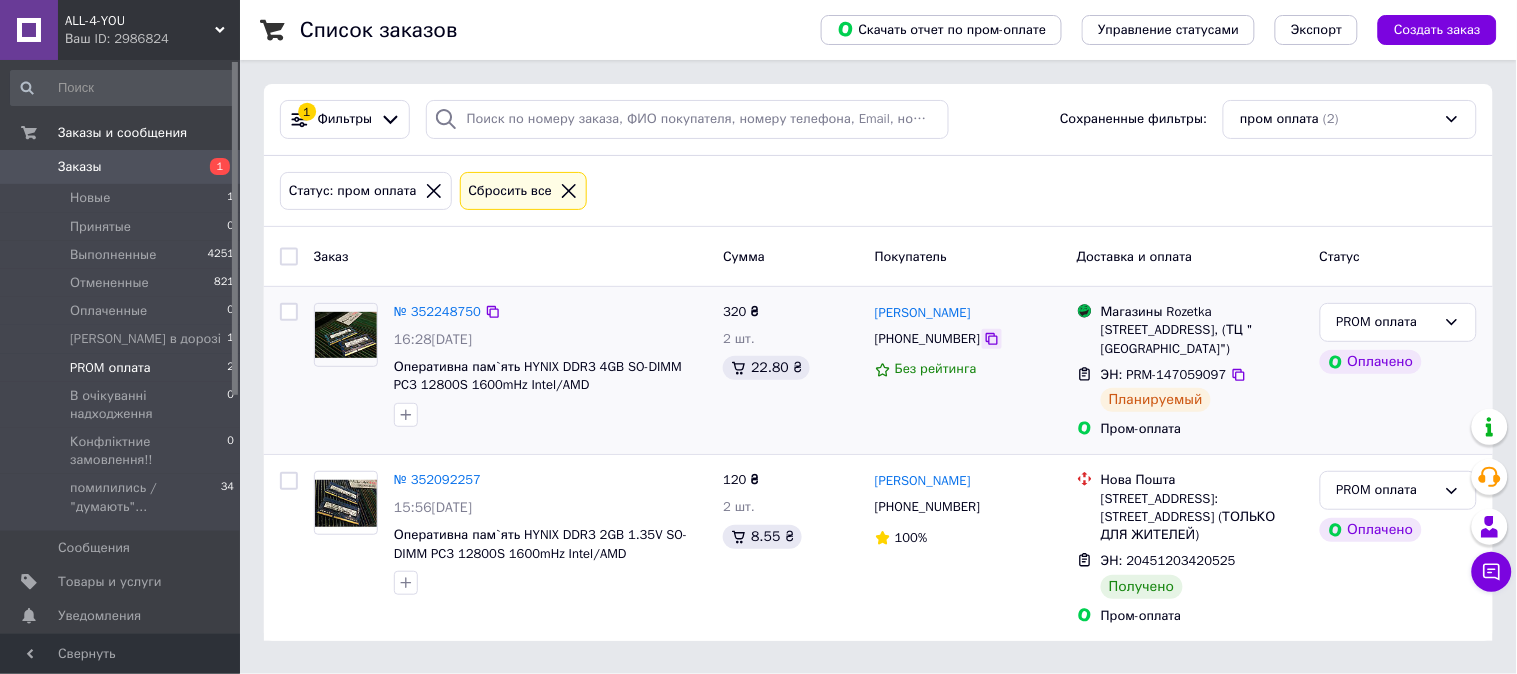 click 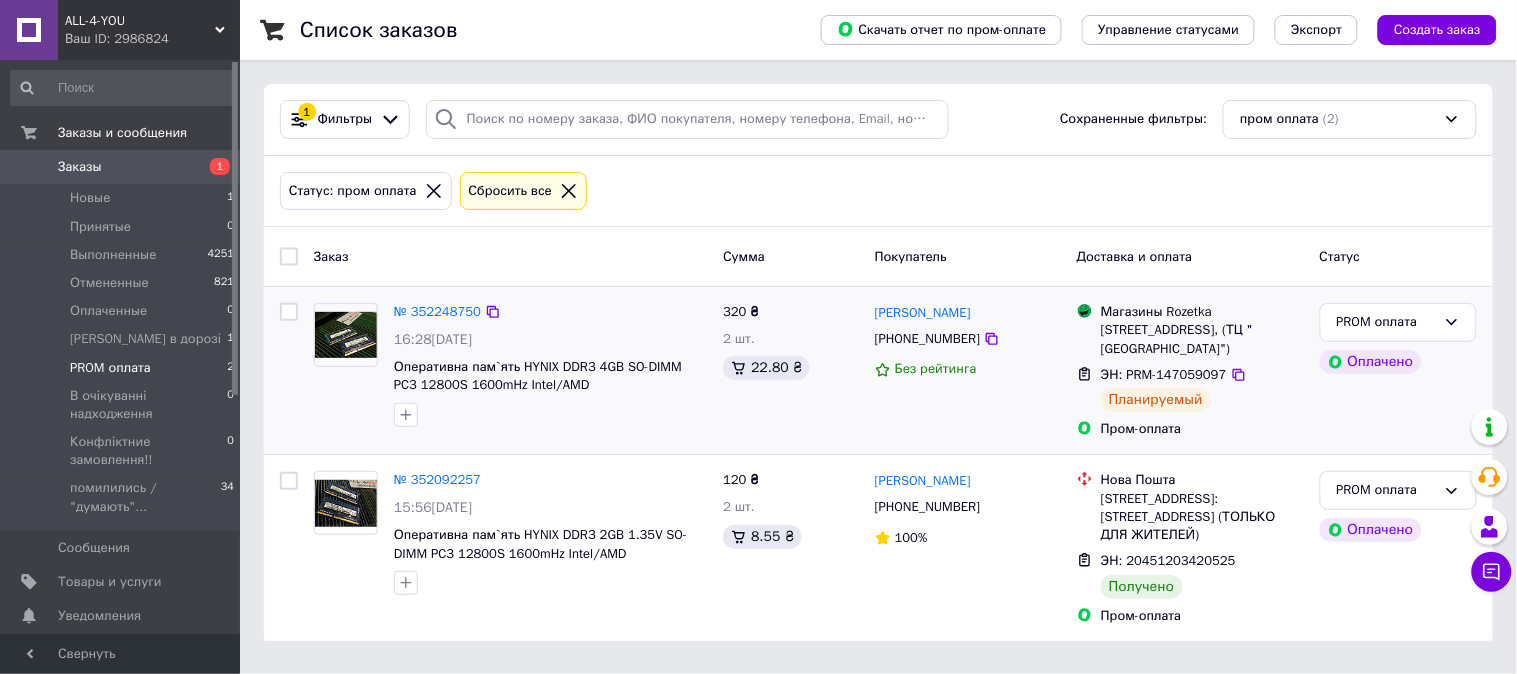 copy on "[PERSON_NAME]" 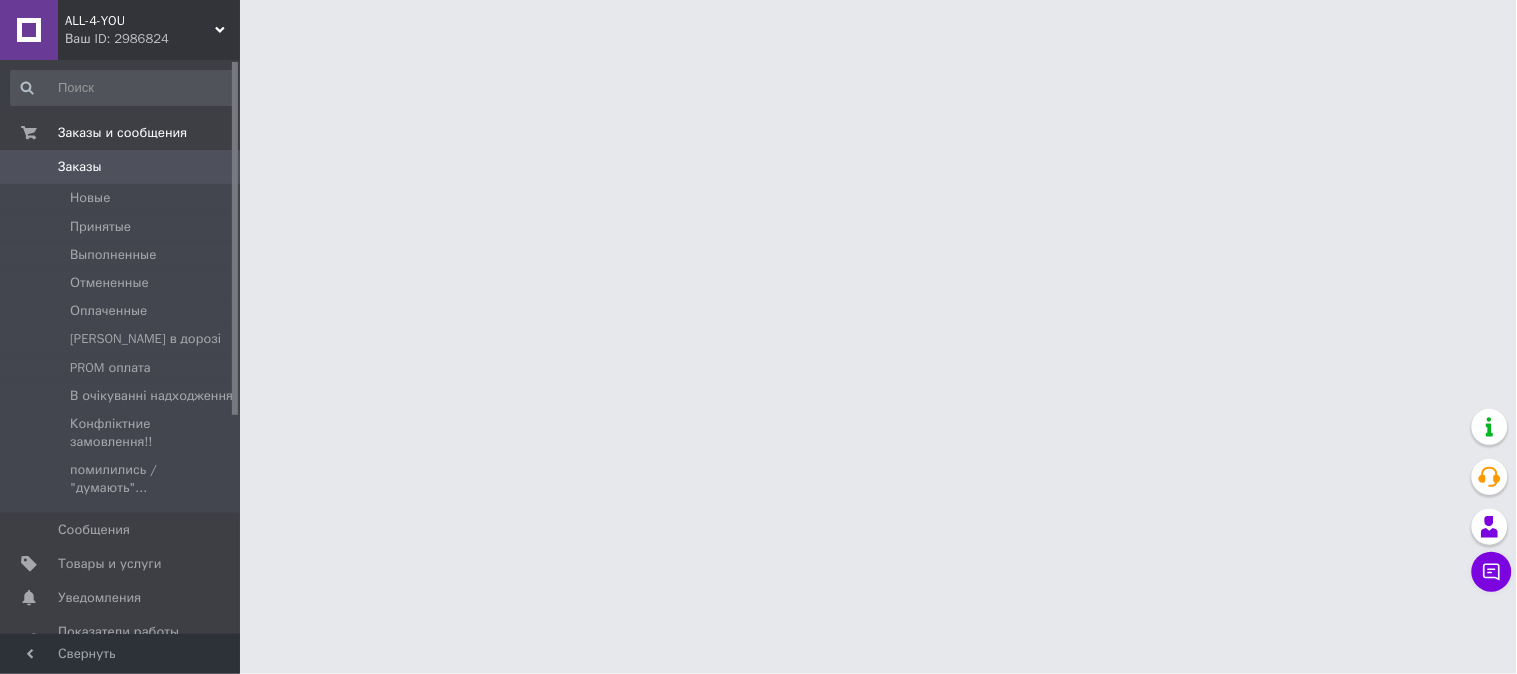 scroll, scrollTop: 0, scrollLeft: 0, axis: both 